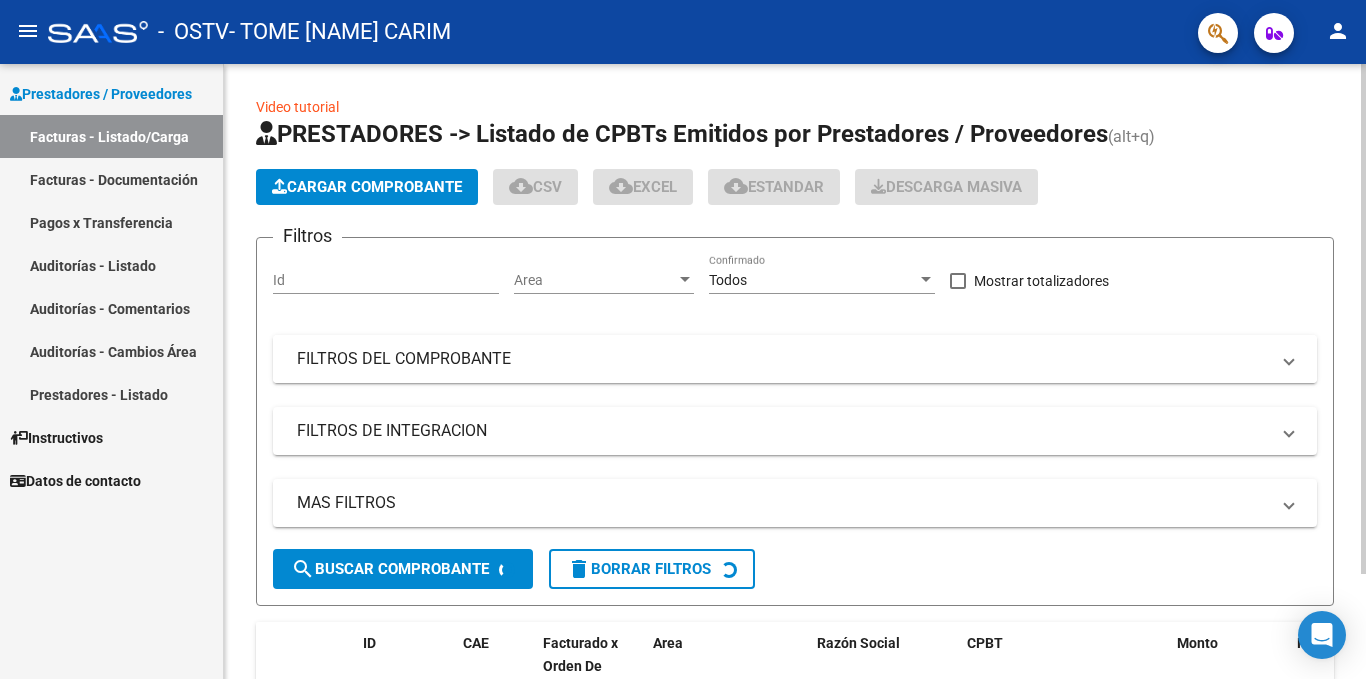 scroll, scrollTop: 0, scrollLeft: 0, axis: both 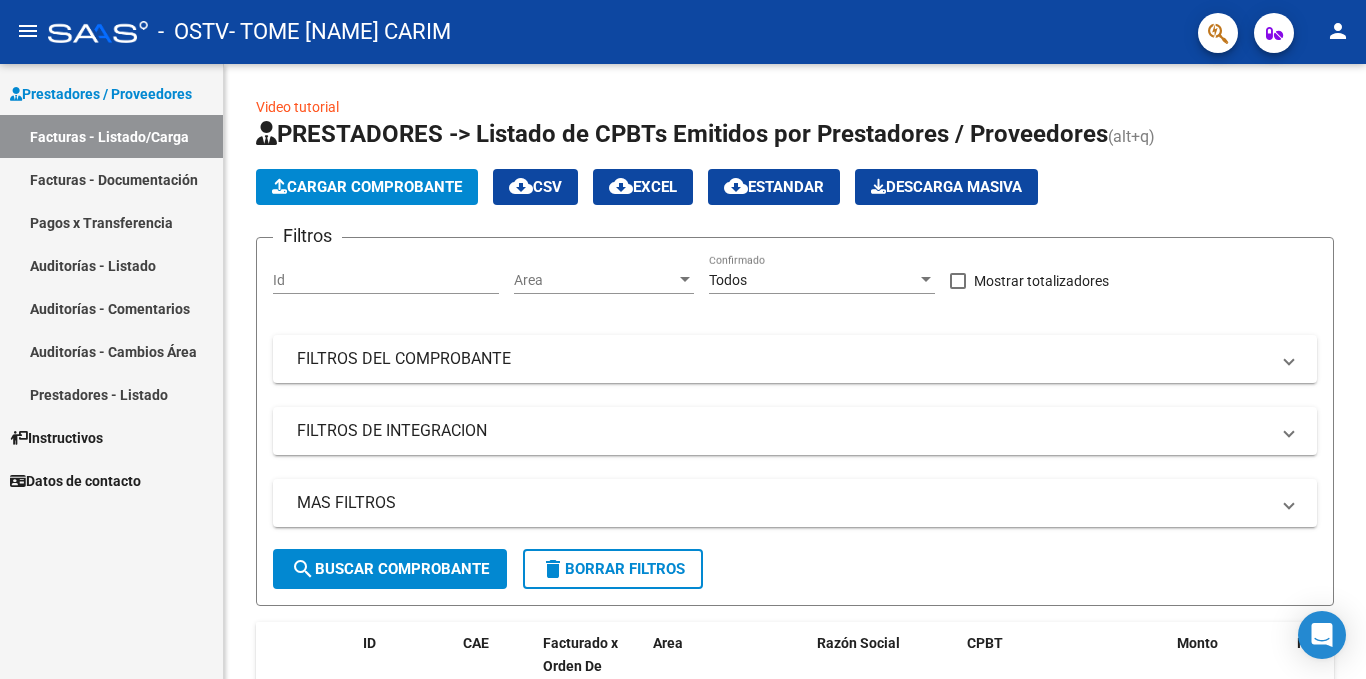click on "Facturas - Documentación" at bounding box center (111, 179) 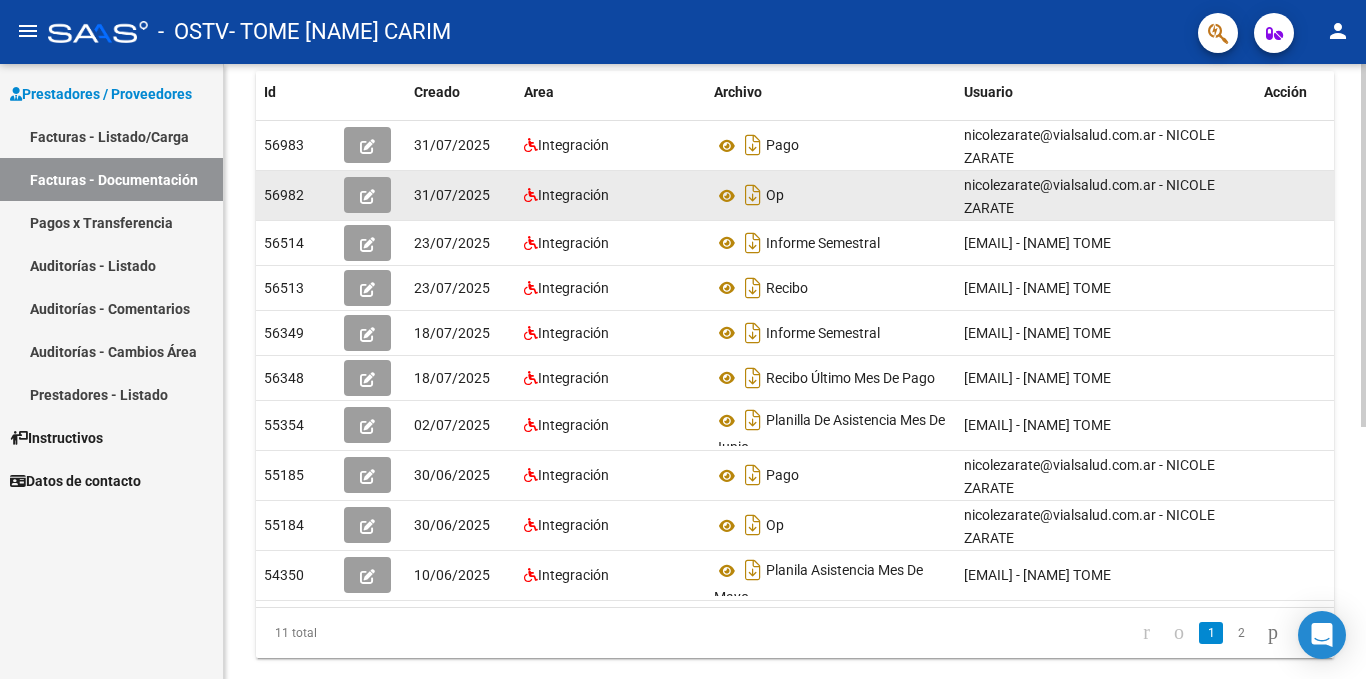 scroll, scrollTop: 342, scrollLeft: 0, axis: vertical 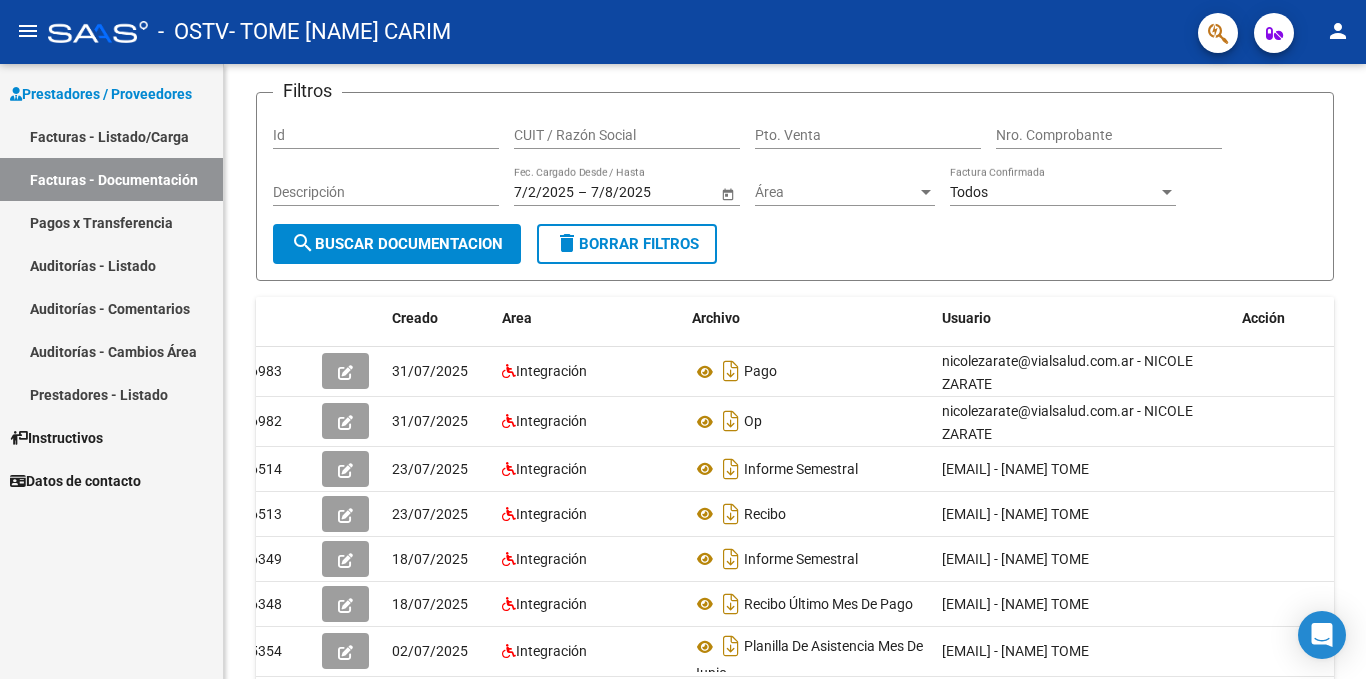 click on "Facturas - Listado/Carga" at bounding box center [111, 136] 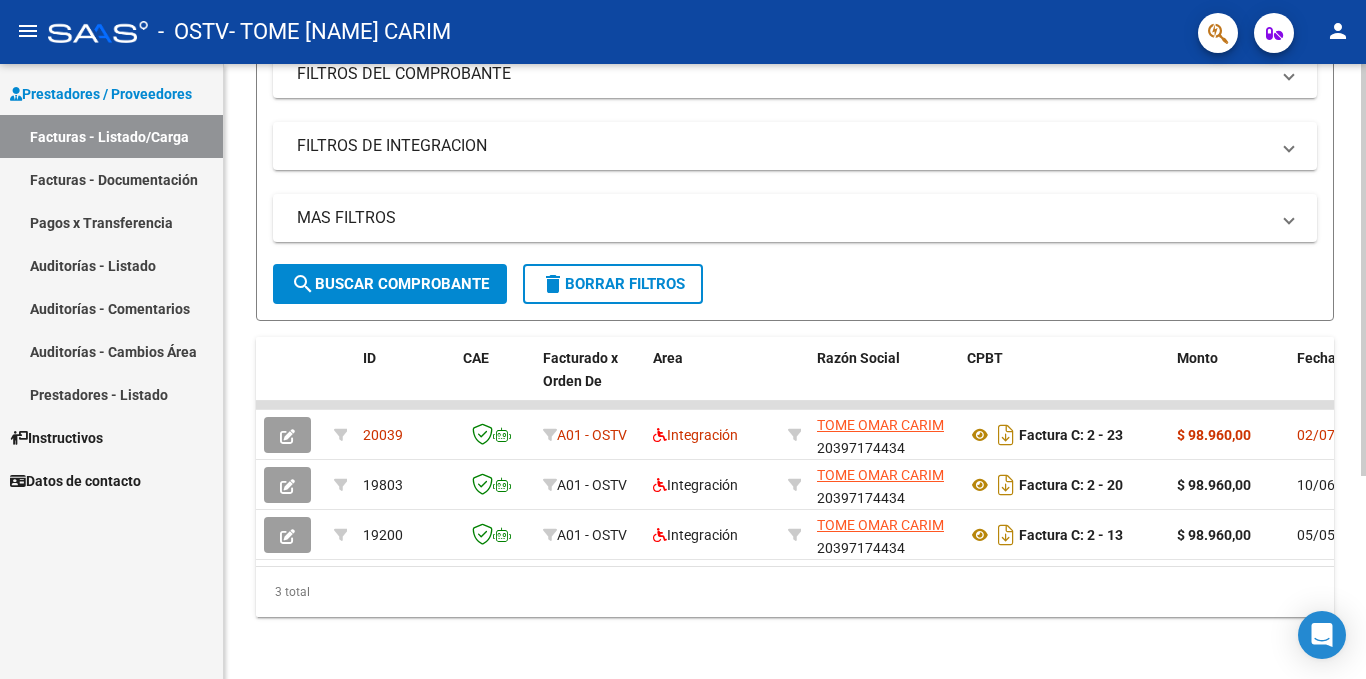 scroll, scrollTop: 295, scrollLeft: 0, axis: vertical 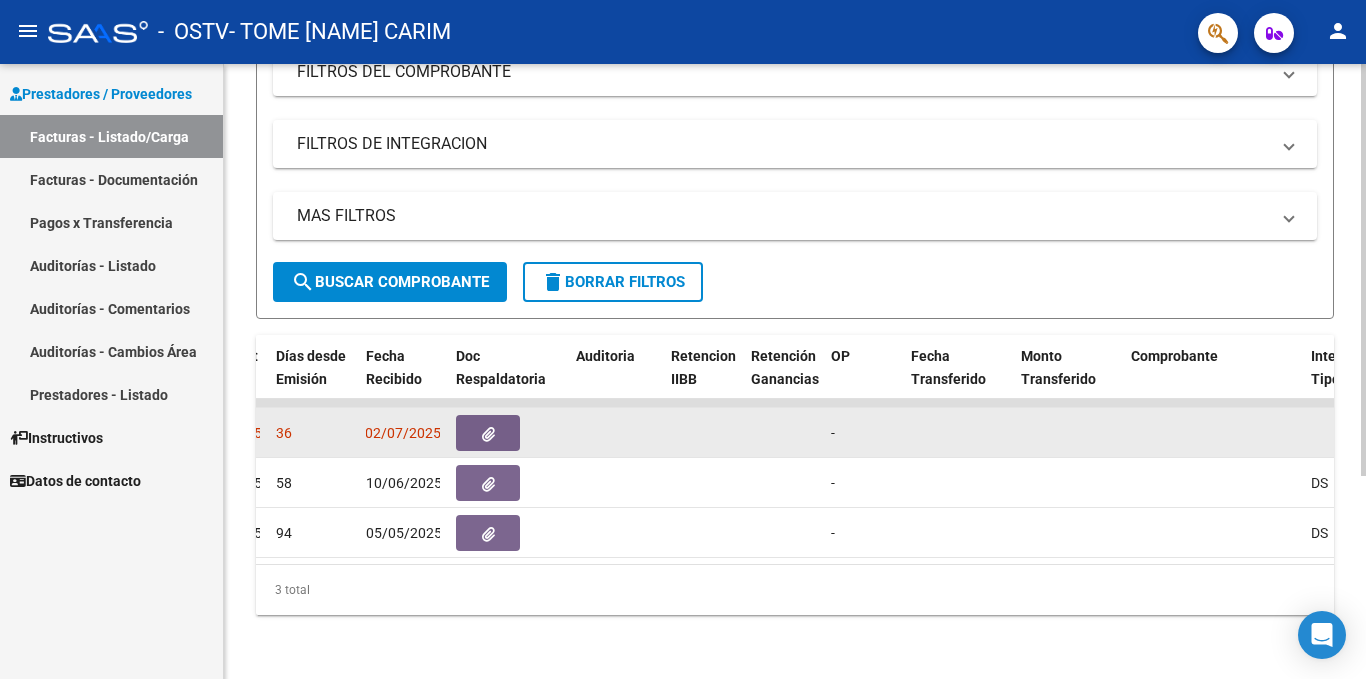 click 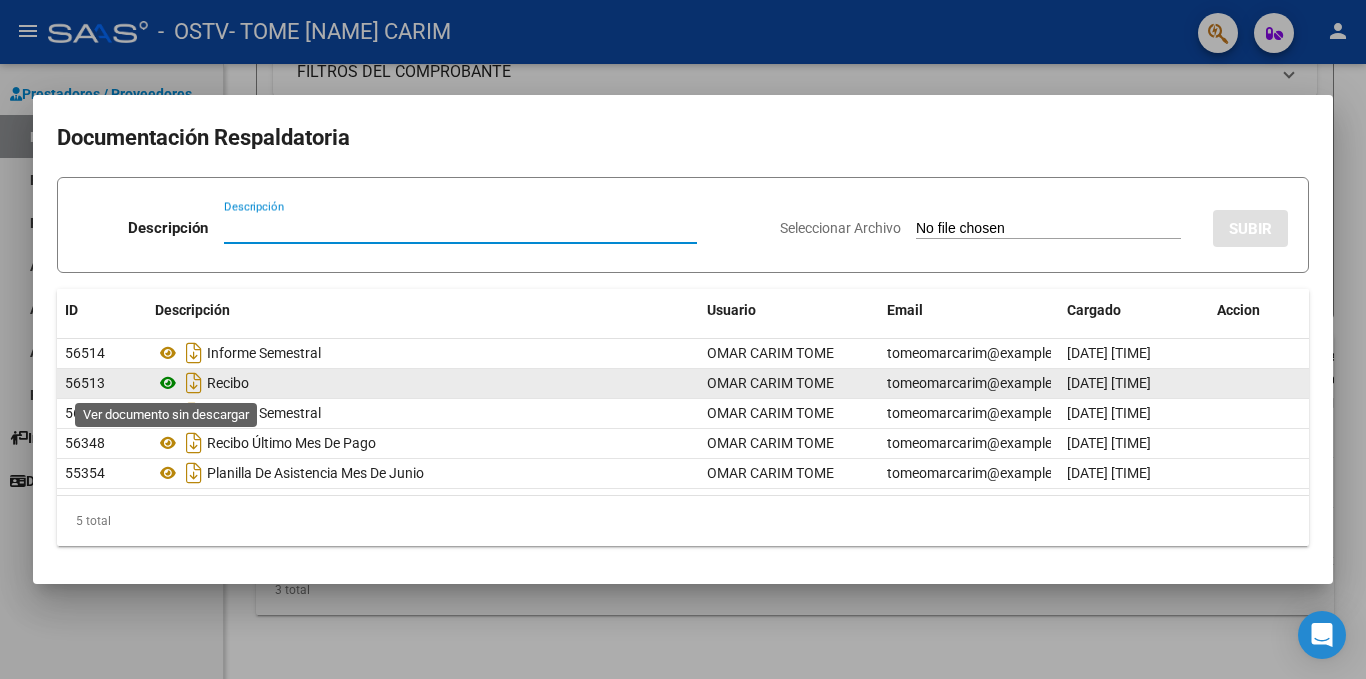 click 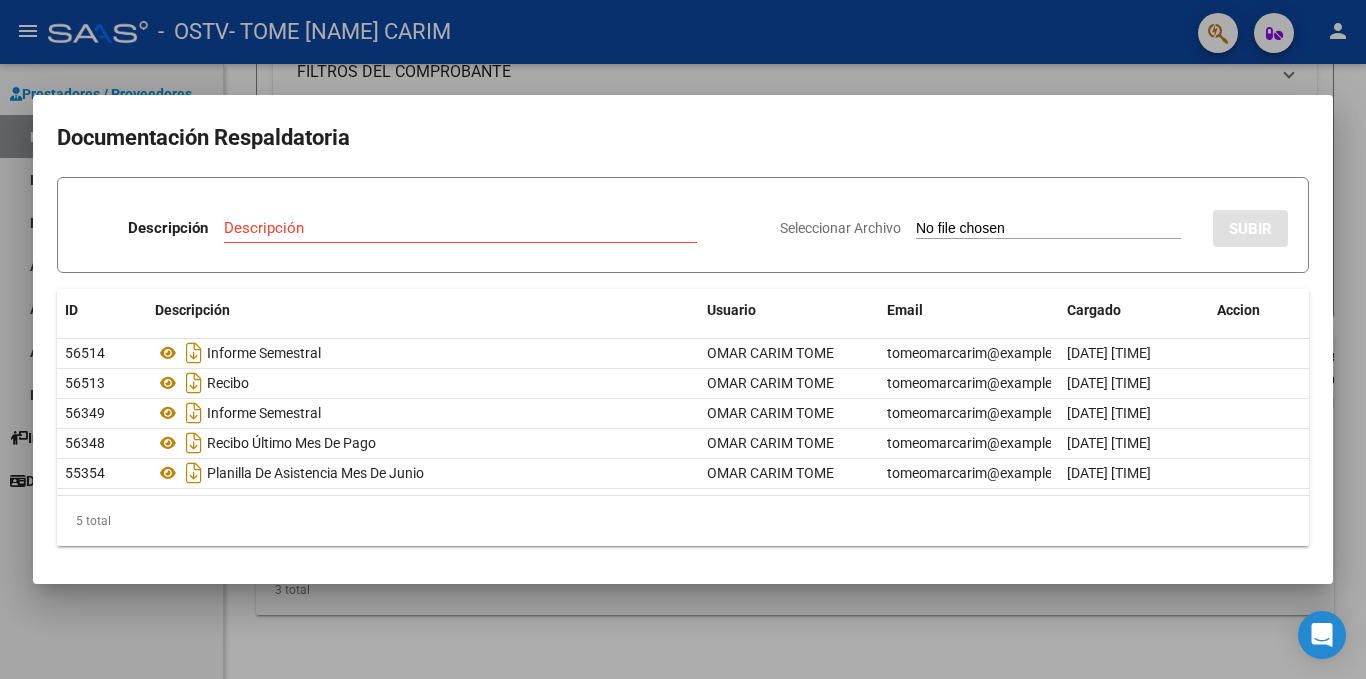 click on "Documentación Respaldatoria Descripción Descripción Seleccionar Archivo SUBIR ID Descripción Usuario Email Cargado Accion 56514  Informe Semestral  [NAME] TOME [EMAIL] [DATE] [TIME] 56513  Recibo  [NAME] TOME [EMAIL] [DATE] [TIME] 56349  Informe Semestral   [NAME] TOME [EMAIL] [DATE] [TIME] 56348  Recibo Último Mes De Pago  [NAME] TOME [EMAIL] [DATE] [TIME] 55354  Planilla De Asistencia Mes De Junio   [NAME] TOME [EMAIL] [DATE] [TIME]  5 total   1" at bounding box center [683, 339] 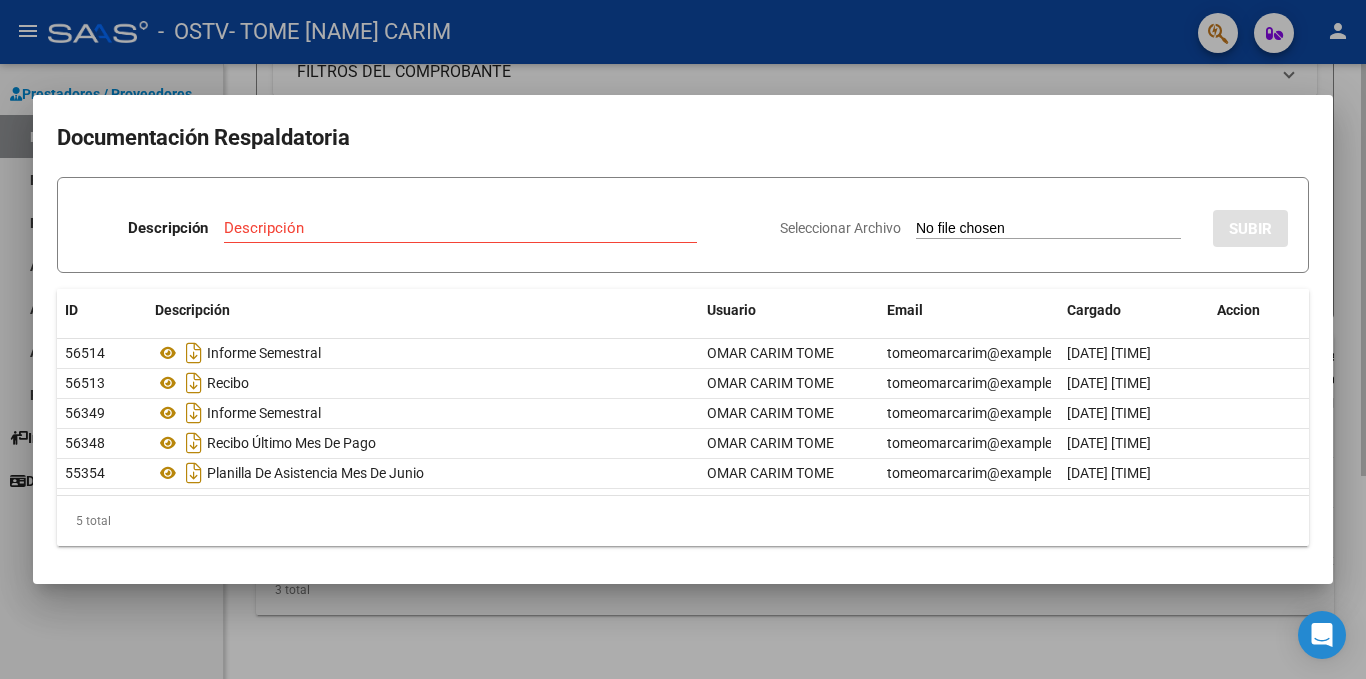 click at bounding box center (683, 339) 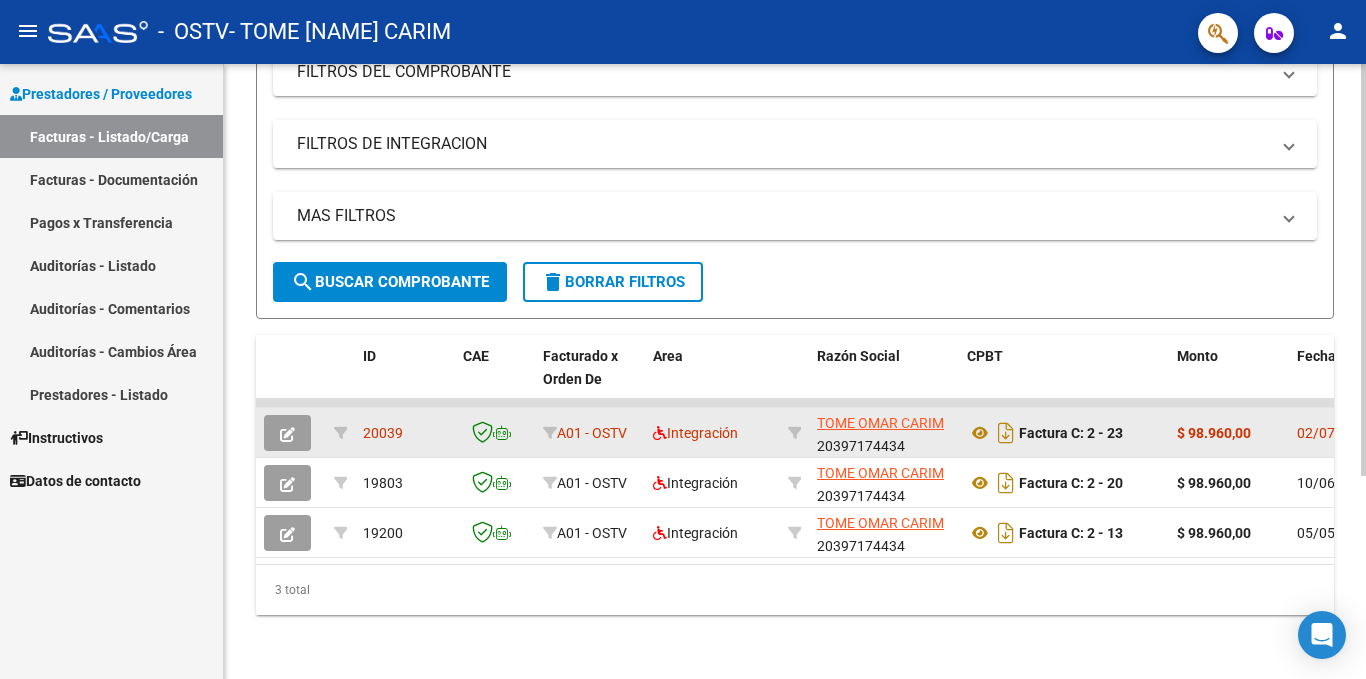 scroll, scrollTop: 0, scrollLeft: 12, axis: horizontal 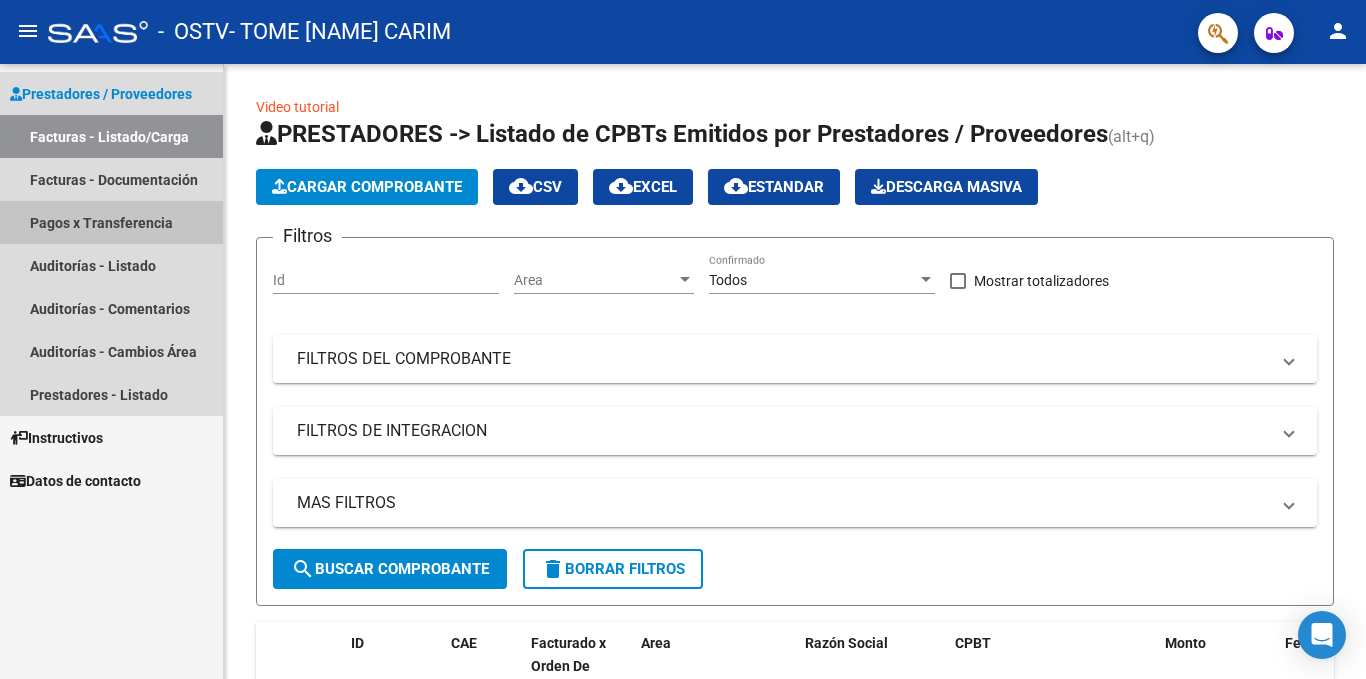 click on "Pagos x Transferencia" at bounding box center (111, 222) 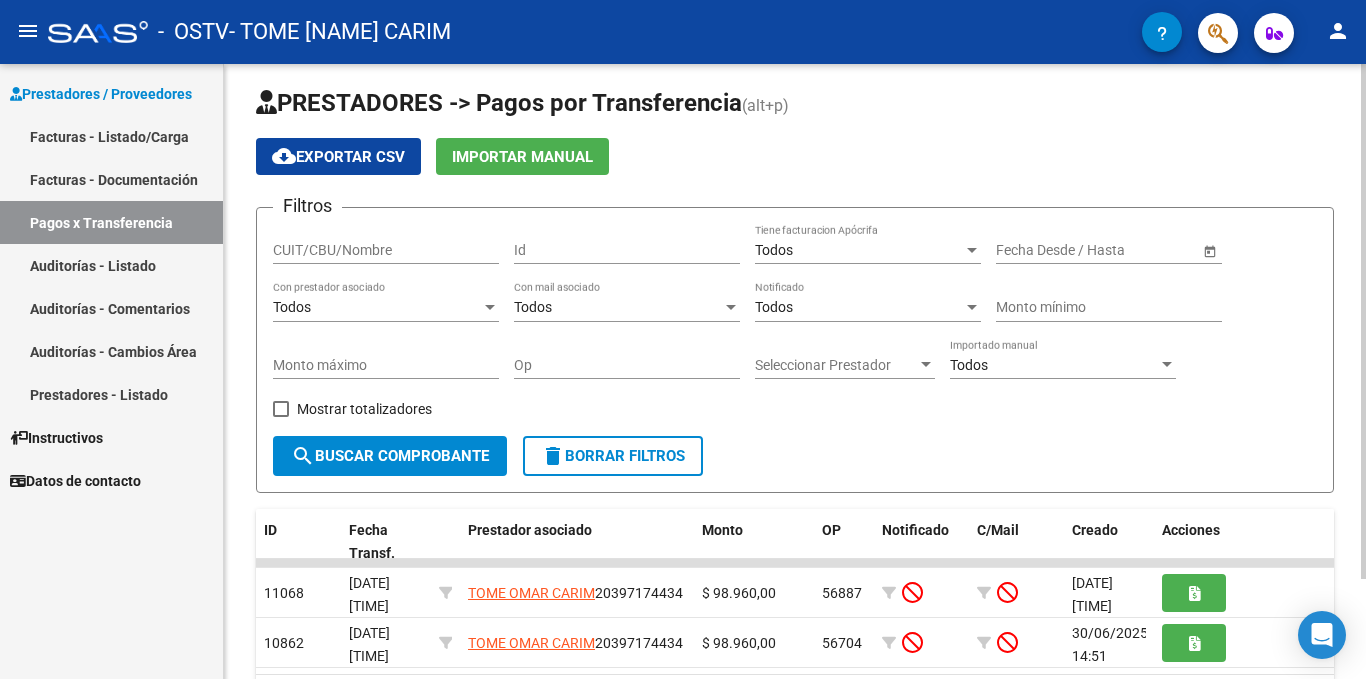 scroll, scrollTop: 0, scrollLeft: 0, axis: both 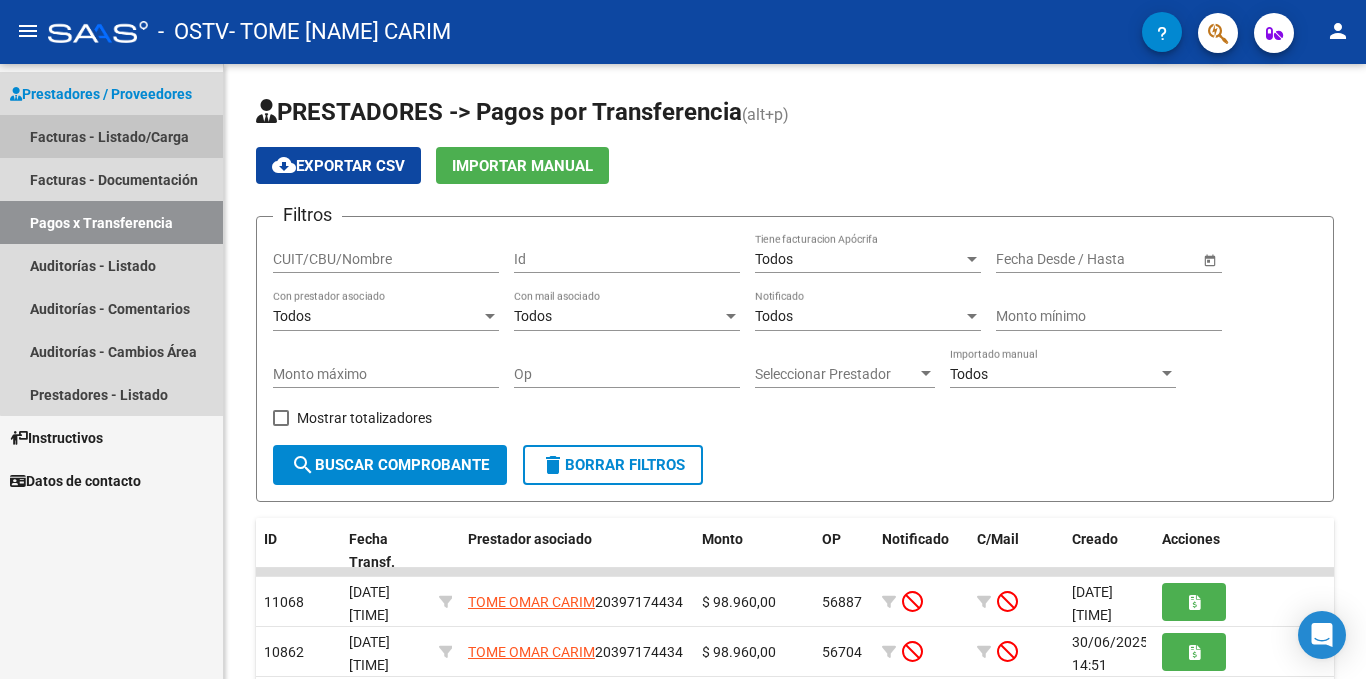 click on "Facturas - Listado/Carga" at bounding box center (111, 136) 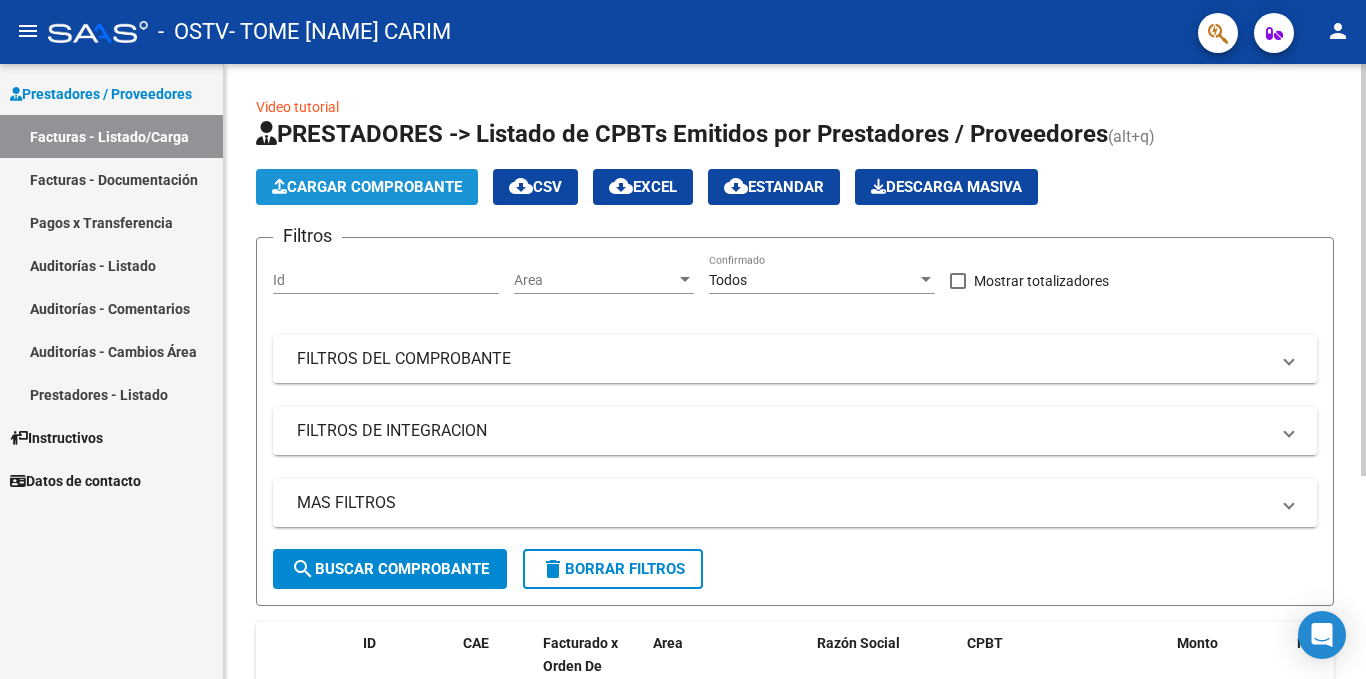 click on "Cargar Comprobante" 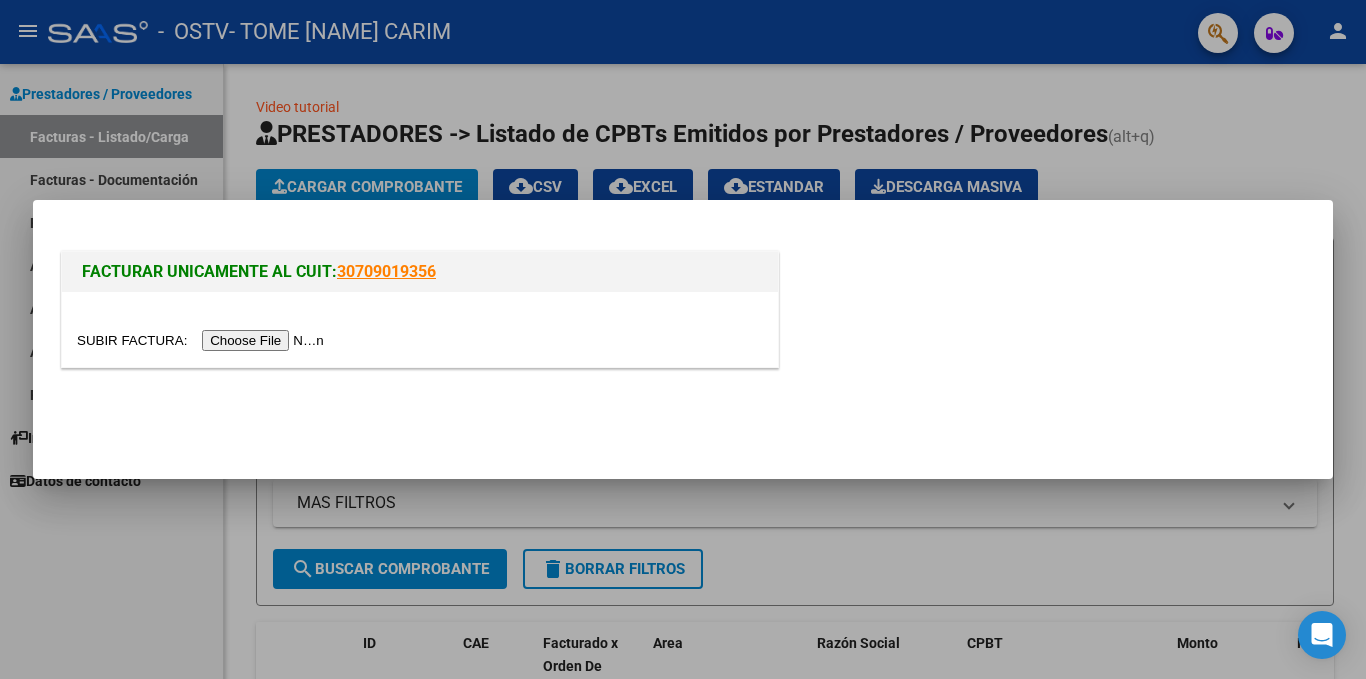click on "FACTURAR UNICAMENTE AL CUIT:   [CUIT]" at bounding box center (420, 272) 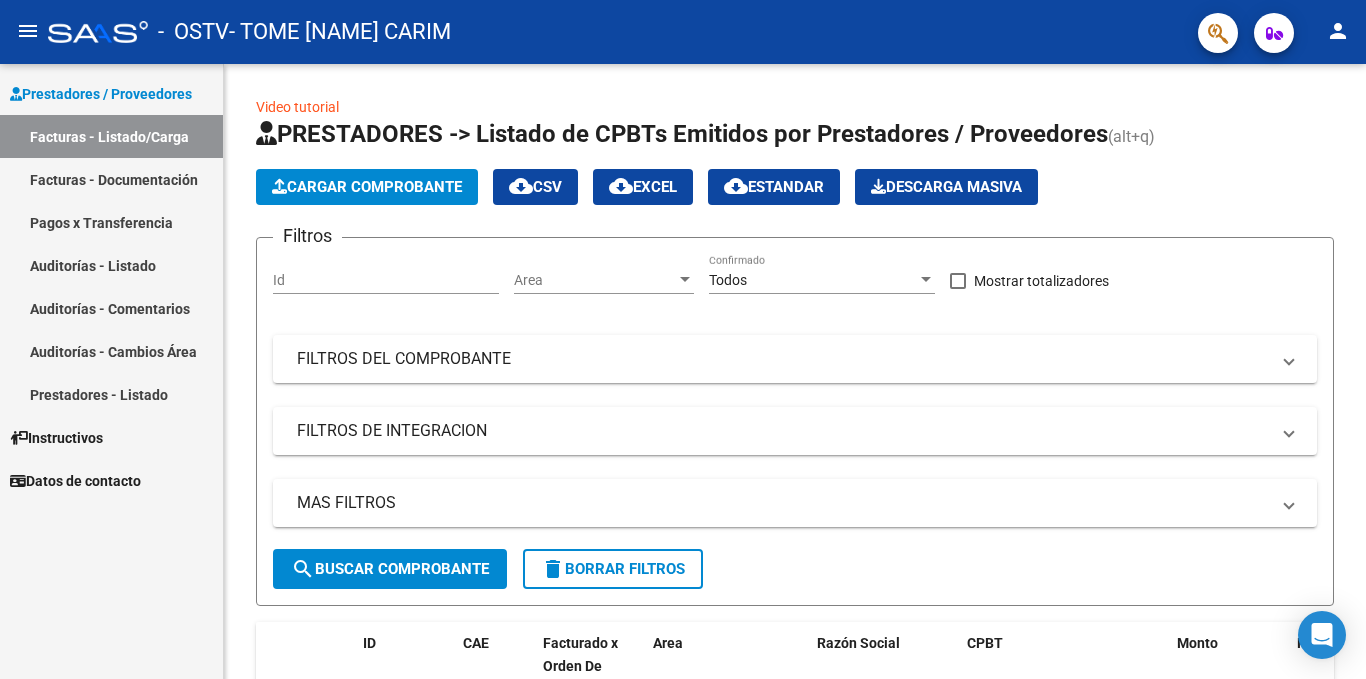 click on "Facturas - Documentación" at bounding box center (111, 179) 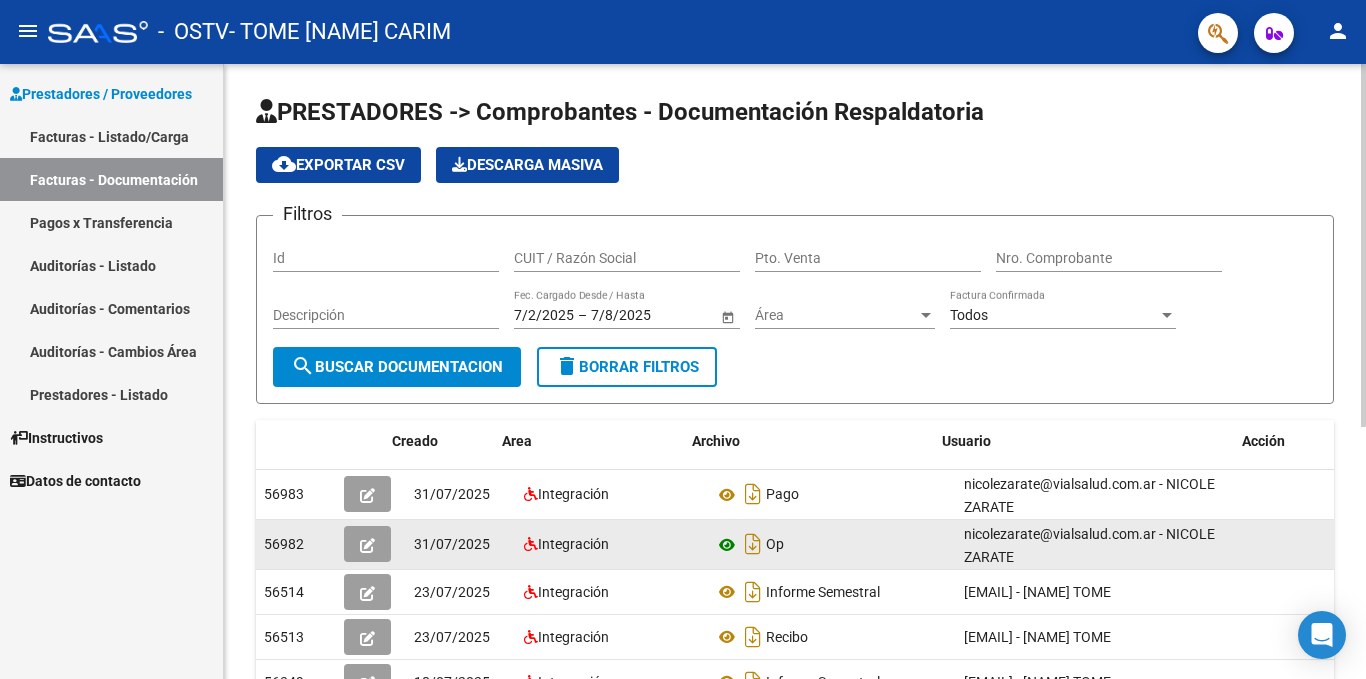 scroll, scrollTop: 0, scrollLeft: 22, axis: horizontal 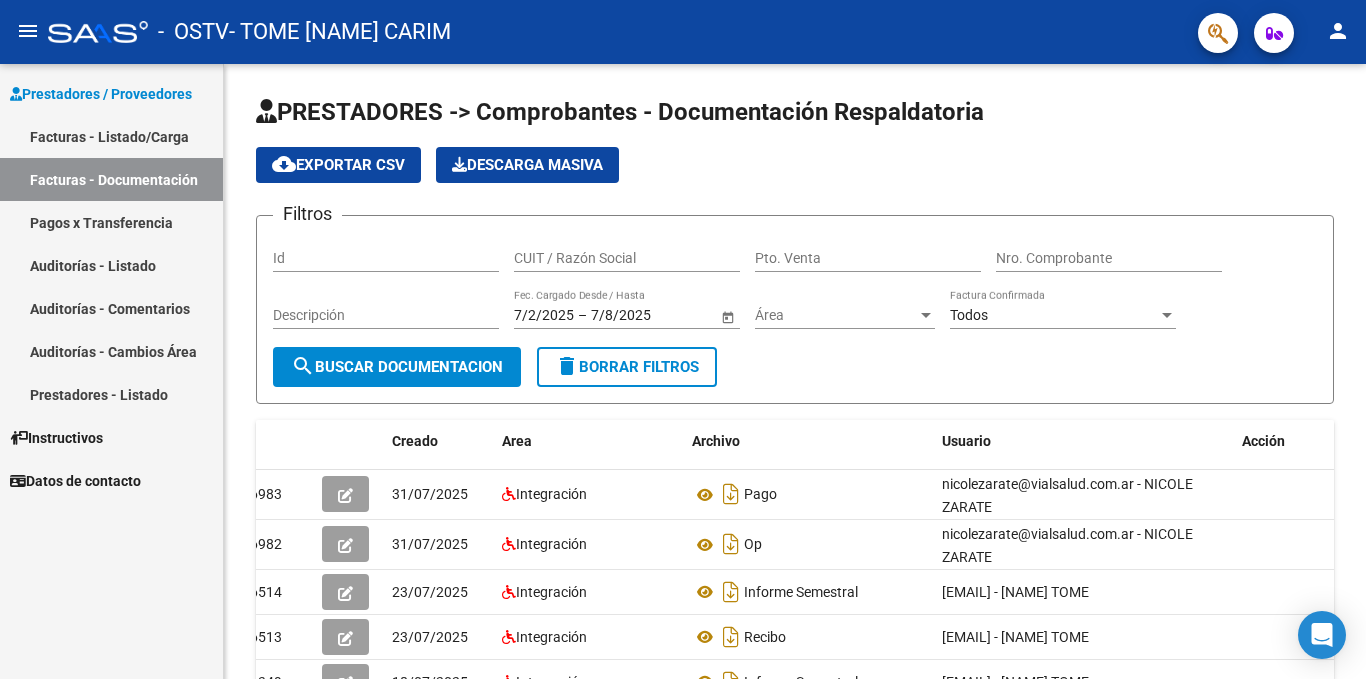 click on "Facturas - Listado/Carga" at bounding box center [111, 136] 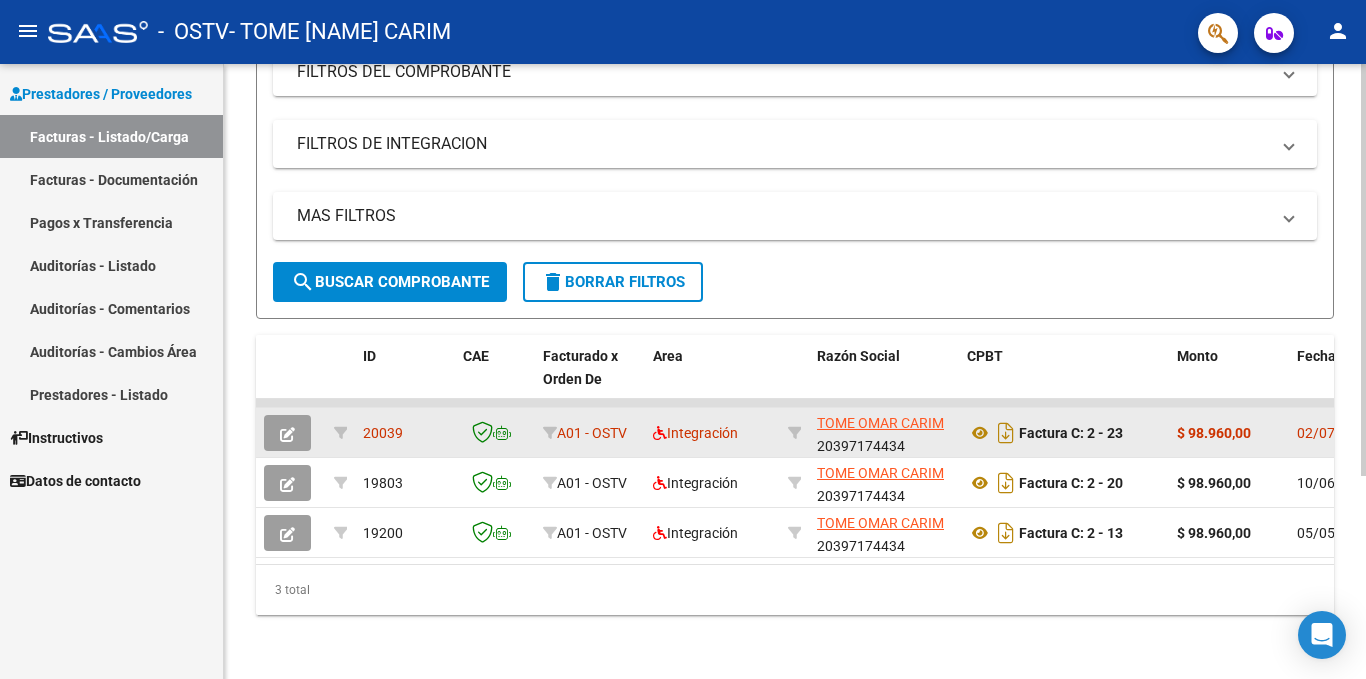 scroll, scrollTop: 296, scrollLeft: 0, axis: vertical 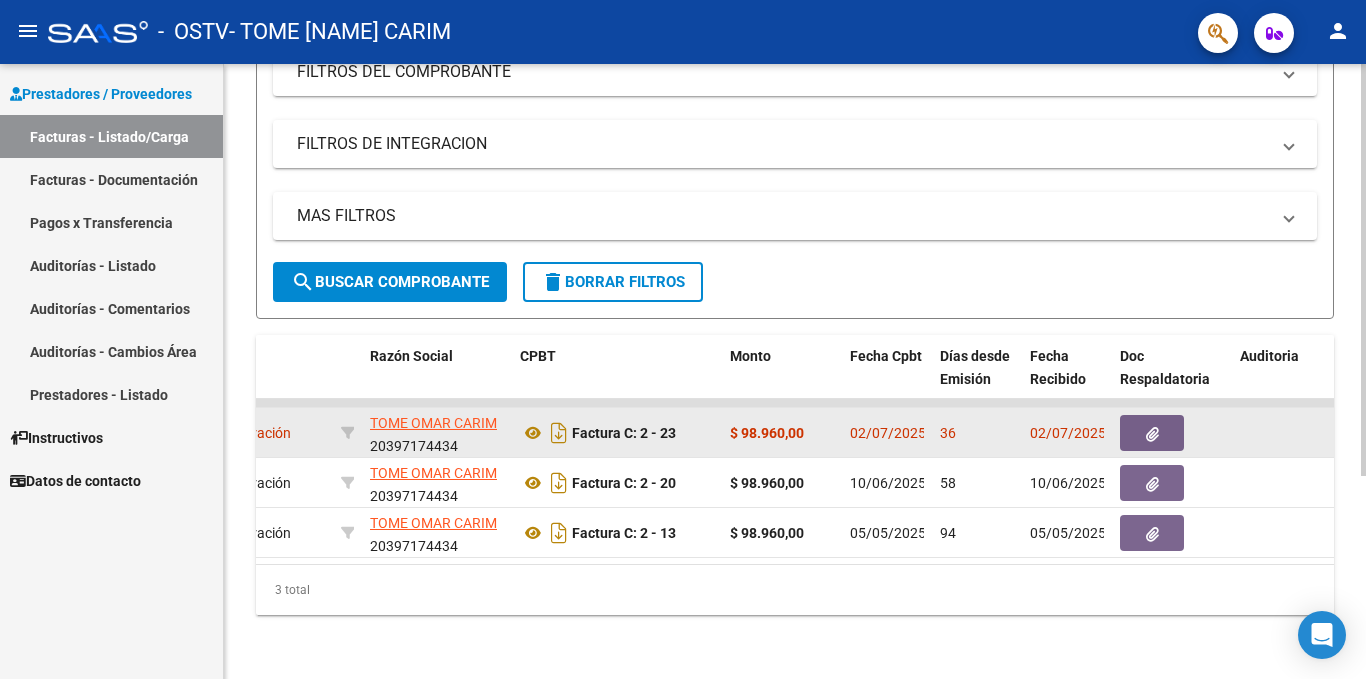 drag, startPoint x: 746, startPoint y: 415, endPoint x: 788, endPoint y: 419, distance: 42.190044 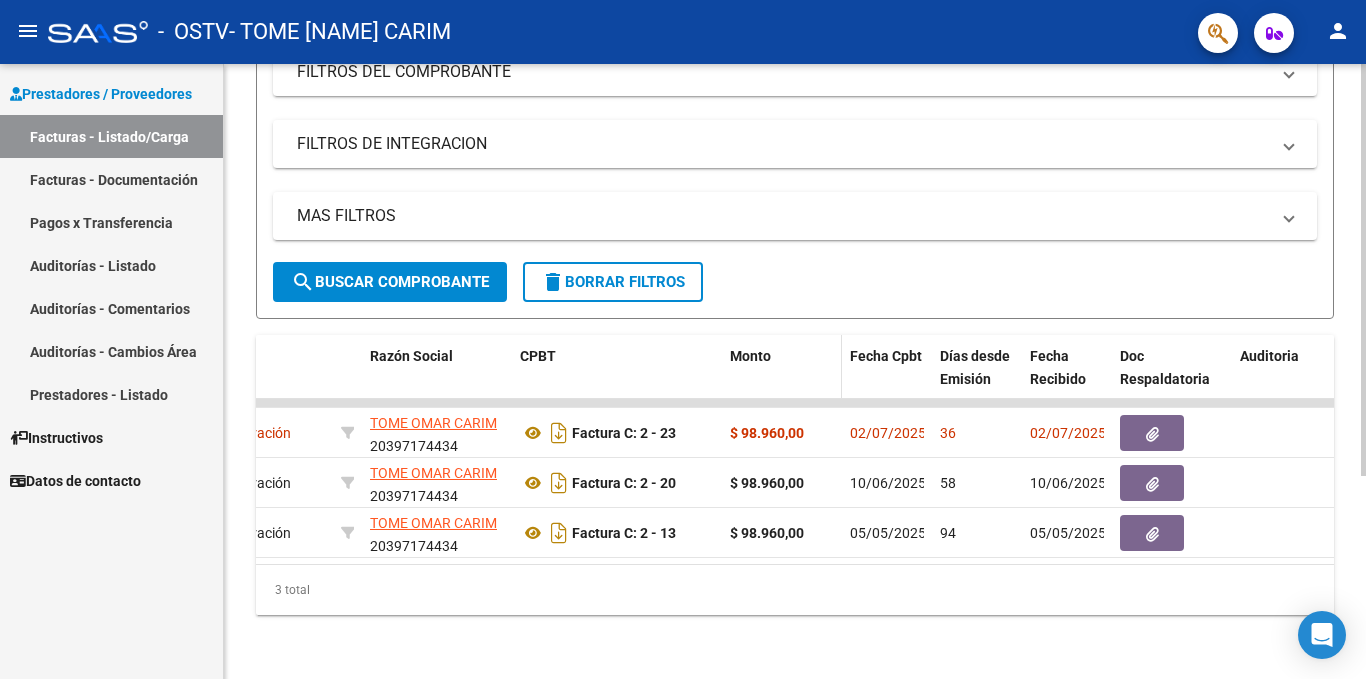 copy on "[AMOUNT]" 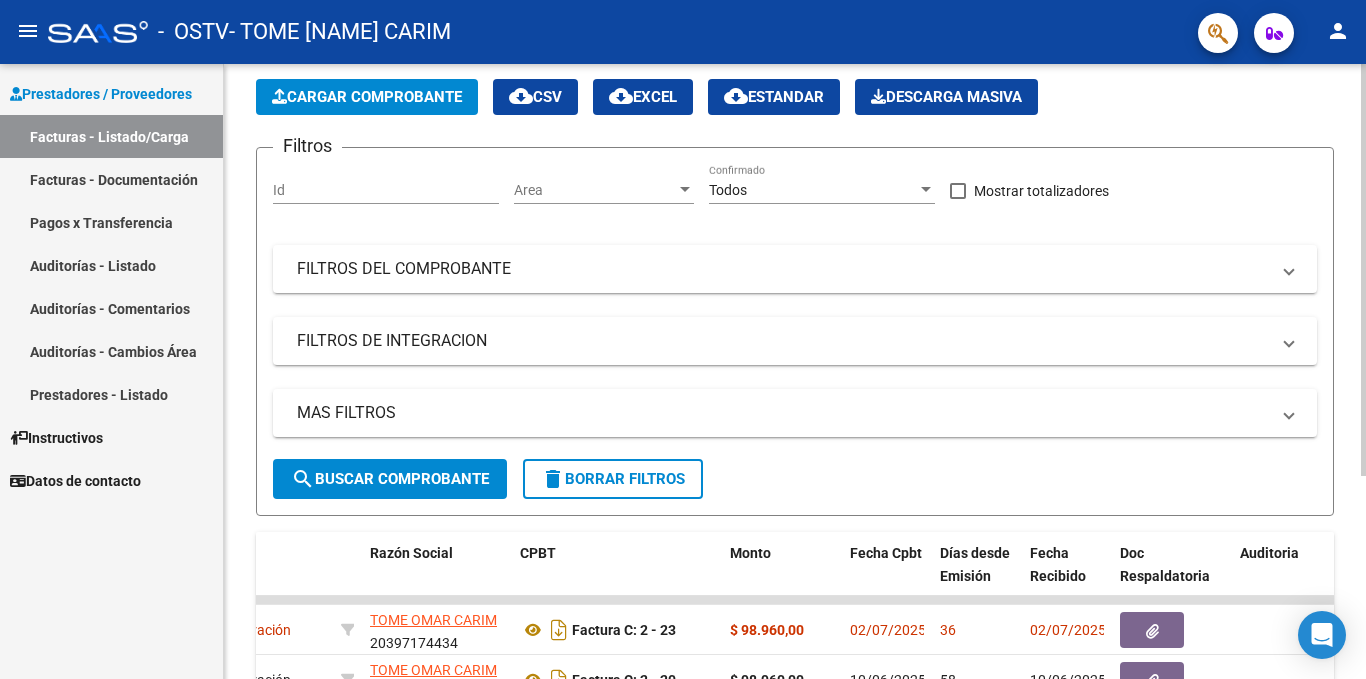 scroll, scrollTop: 89, scrollLeft: 0, axis: vertical 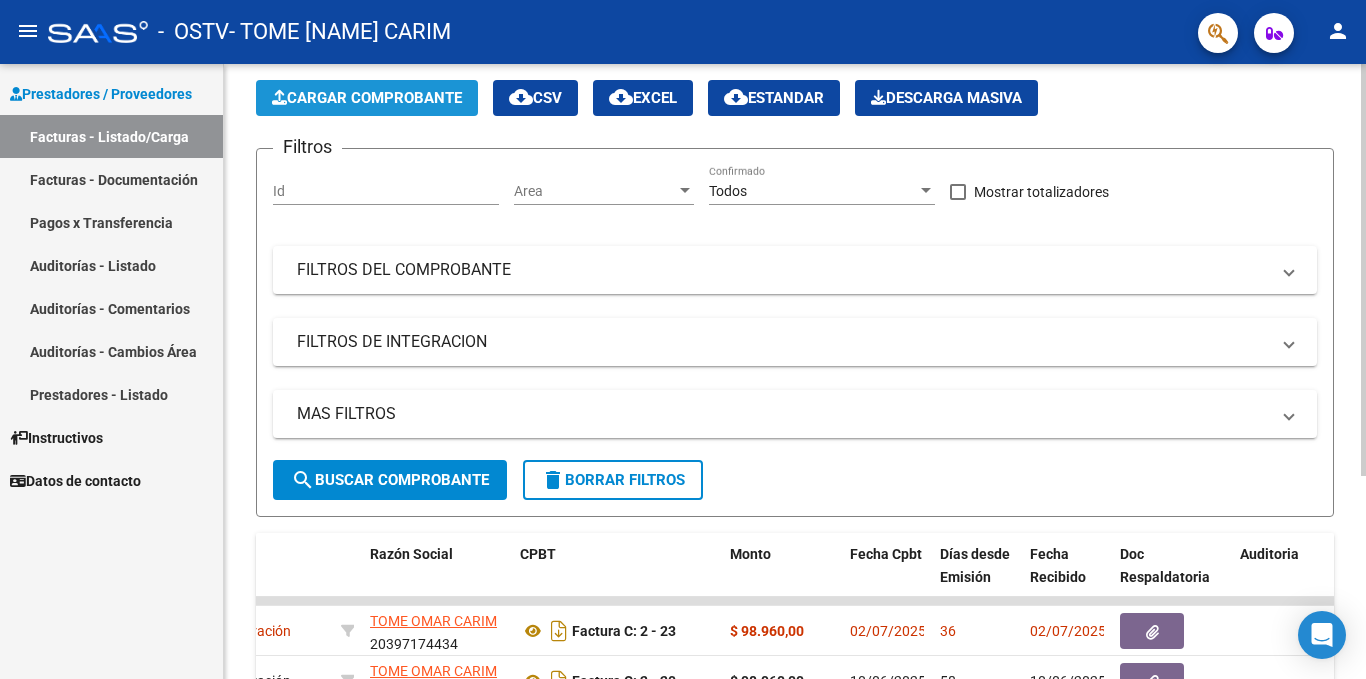 click on "Cargar Comprobante" 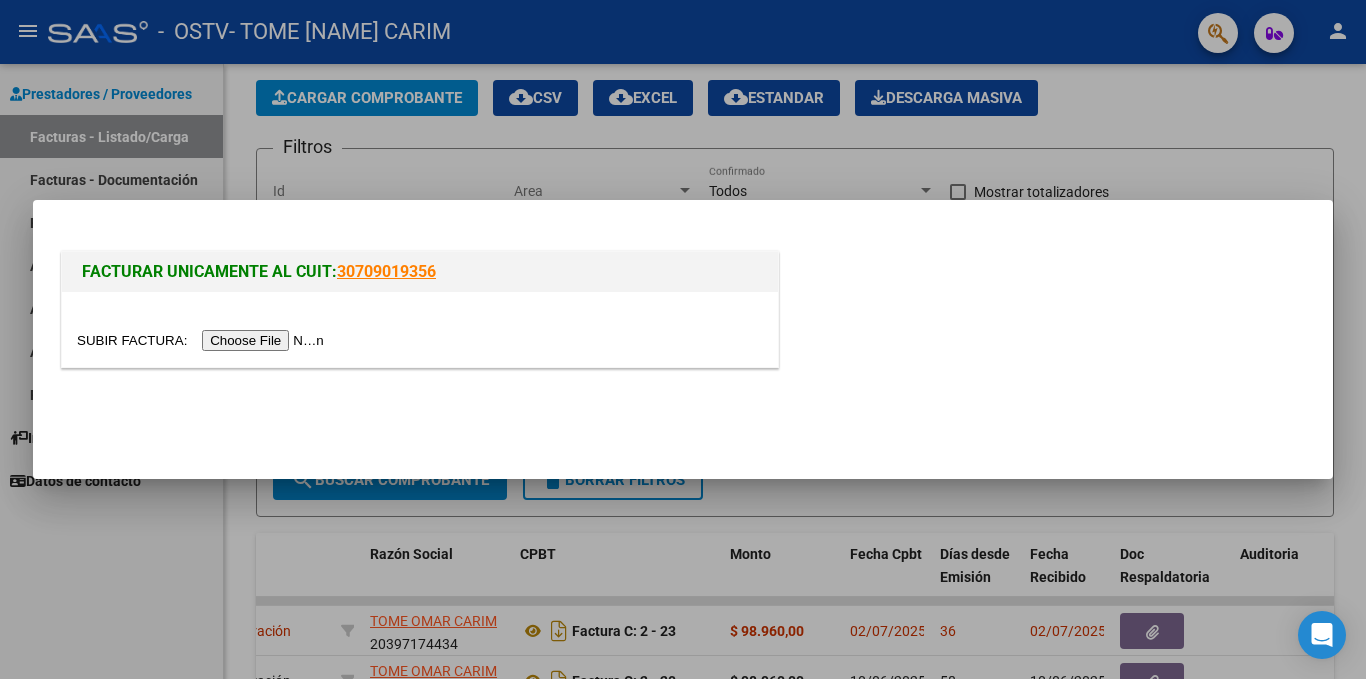 click at bounding box center [203, 340] 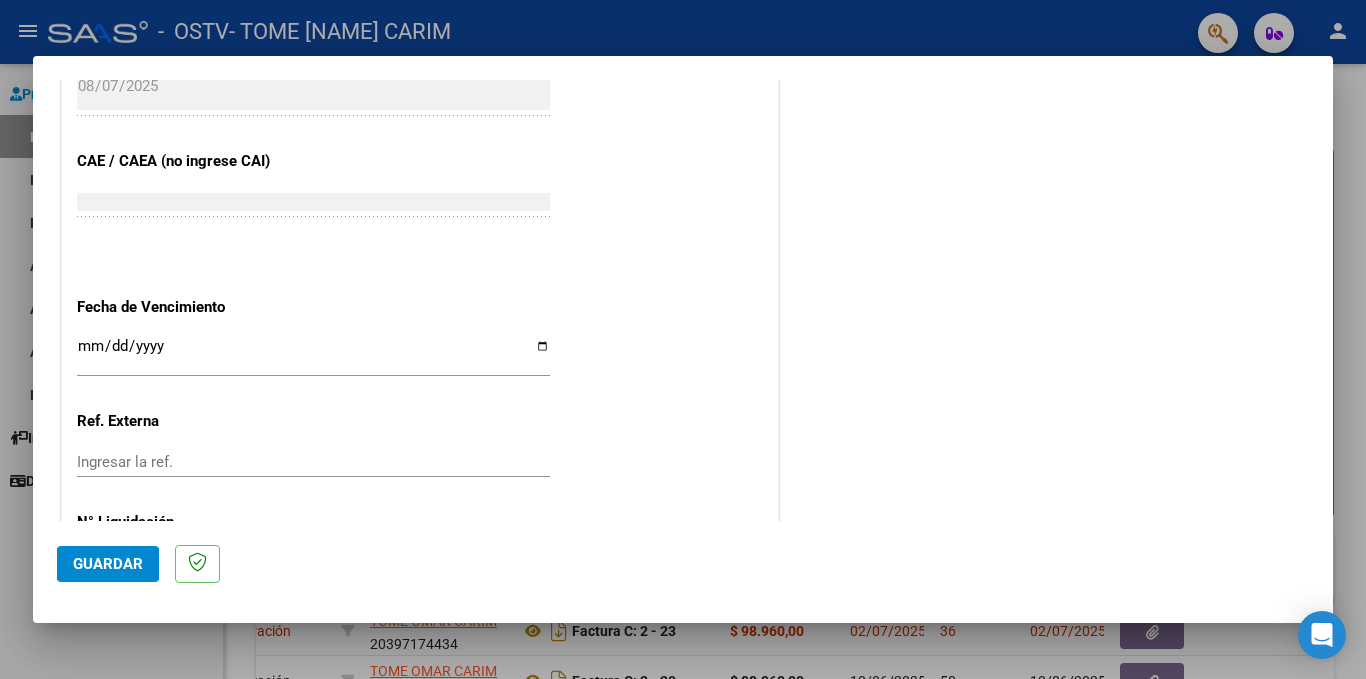 scroll, scrollTop: 1281, scrollLeft: 0, axis: vertical 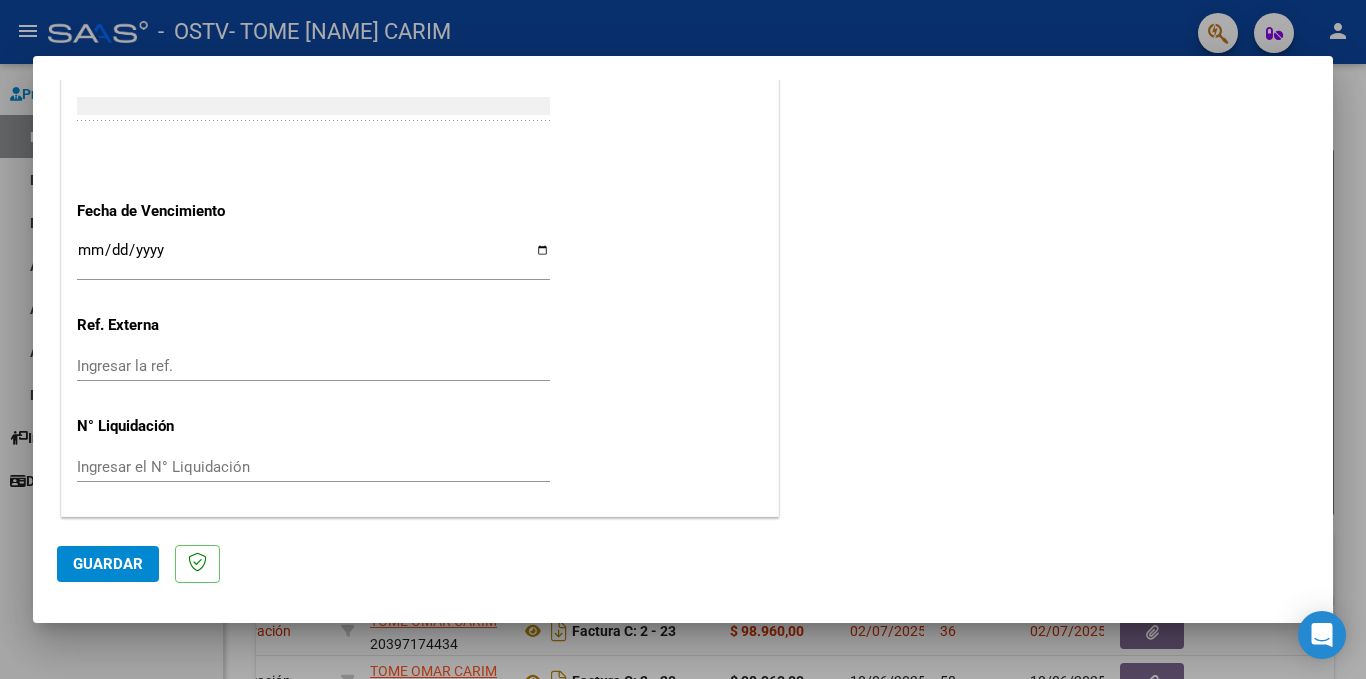 click on "Guardar" 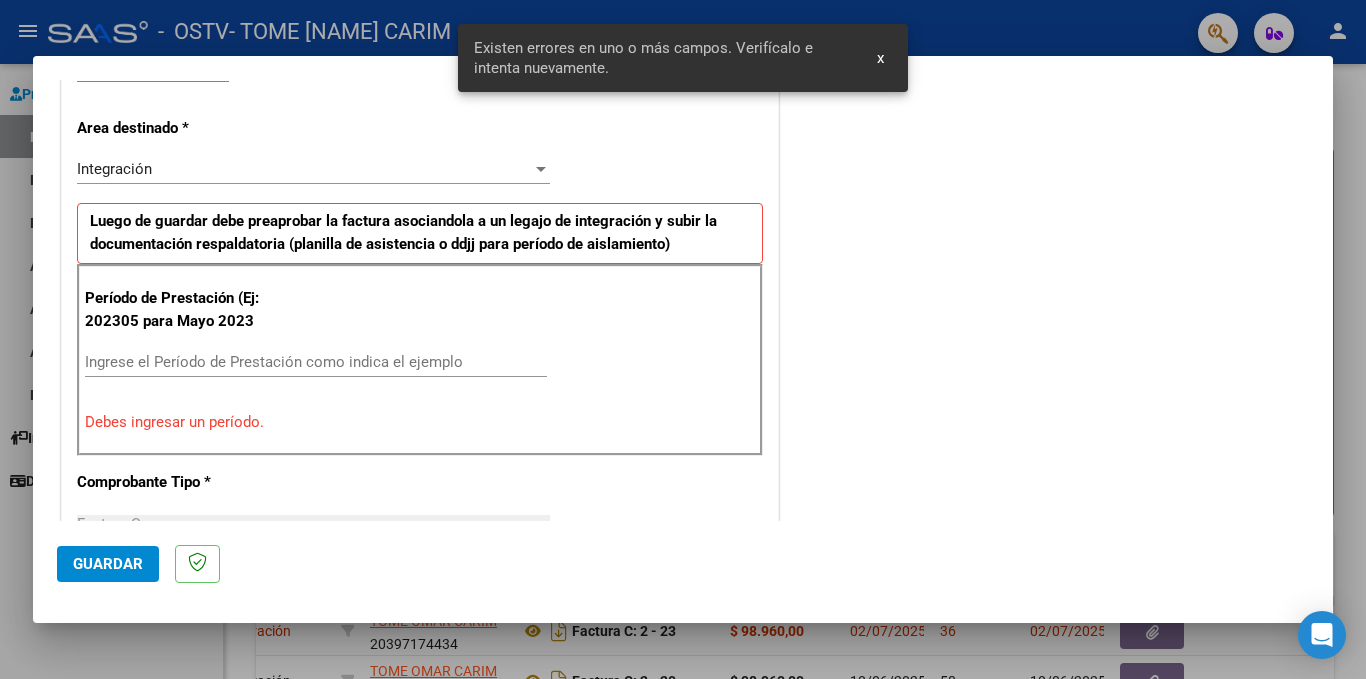 scroll, scrollTop: 396, scrollLeft: 0, axis: vertical 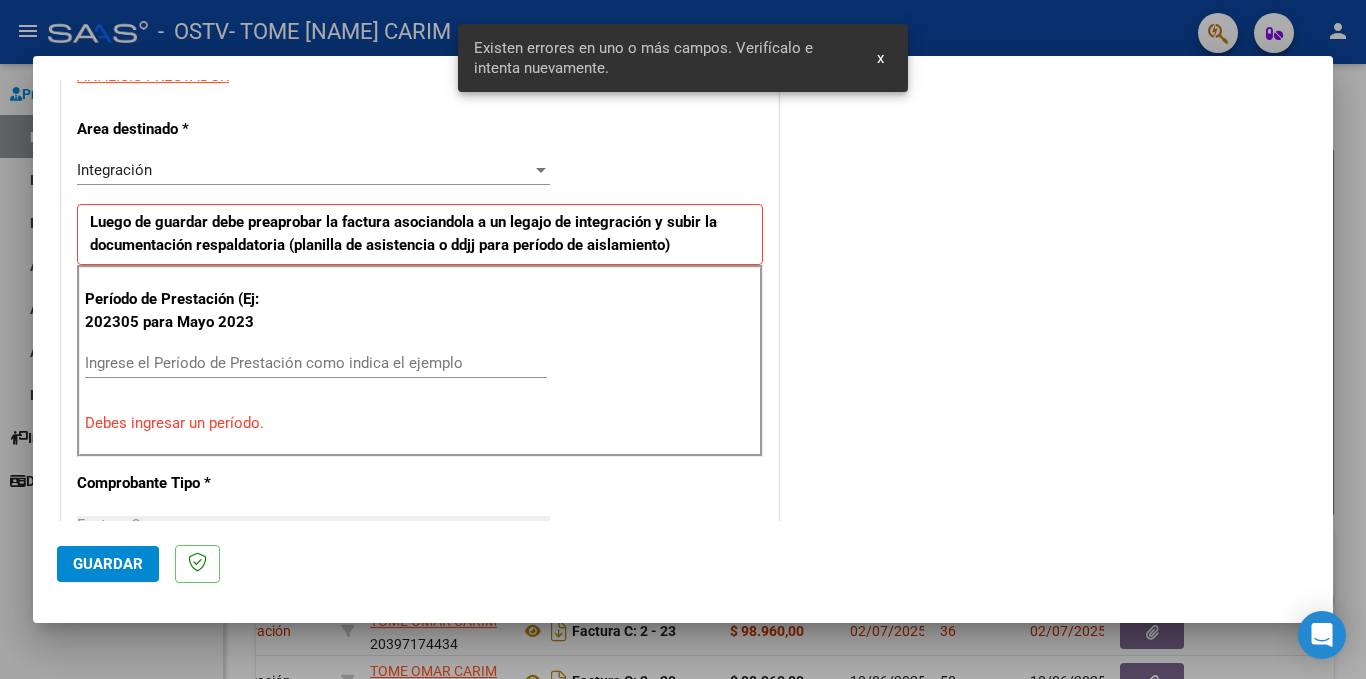 click on "Integración" at bounding box center [304, 170] 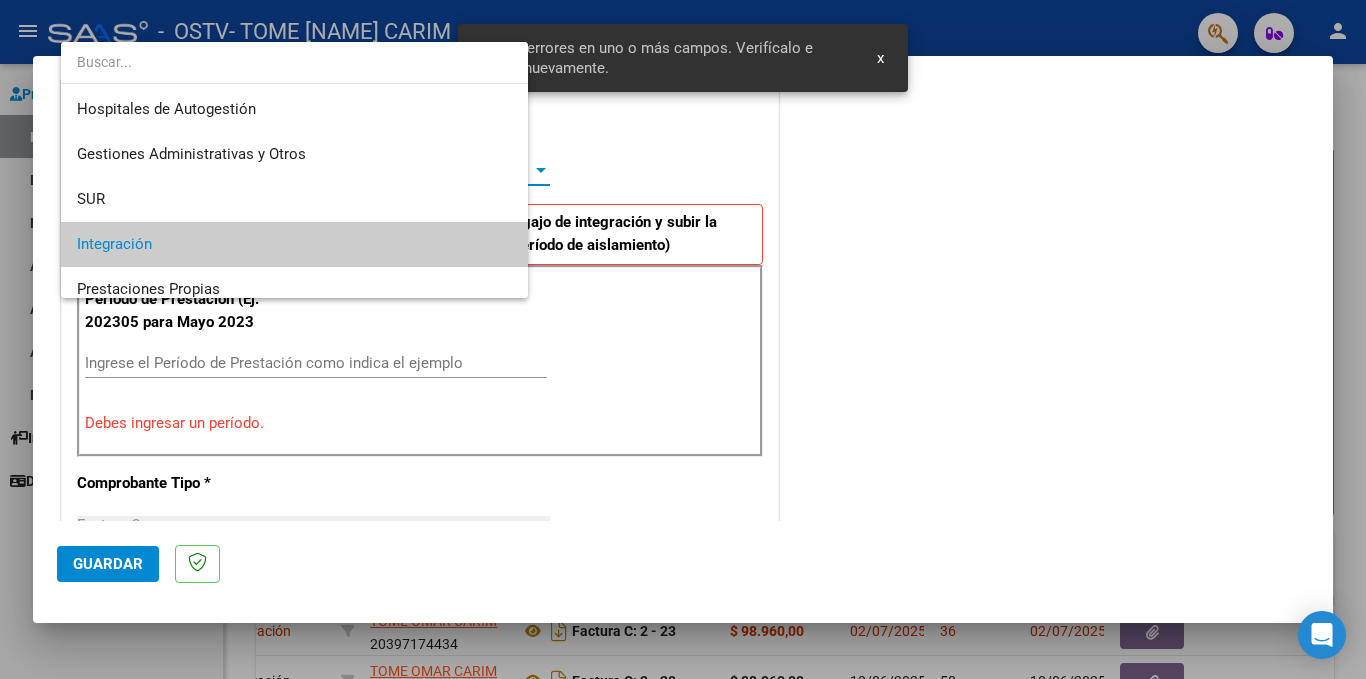 scroll, scrollTop: 75, scrollLeft: 0, axis: vertical 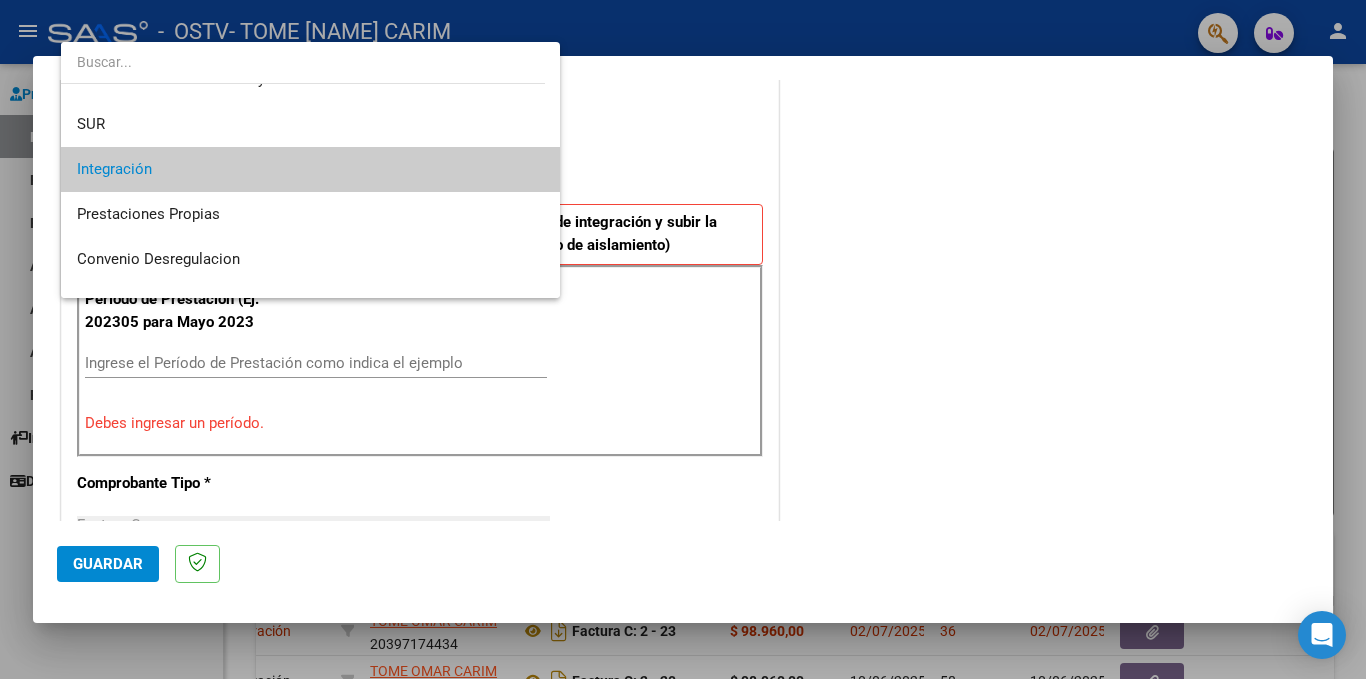 click on "Integración" at bounding box center [310, 169] 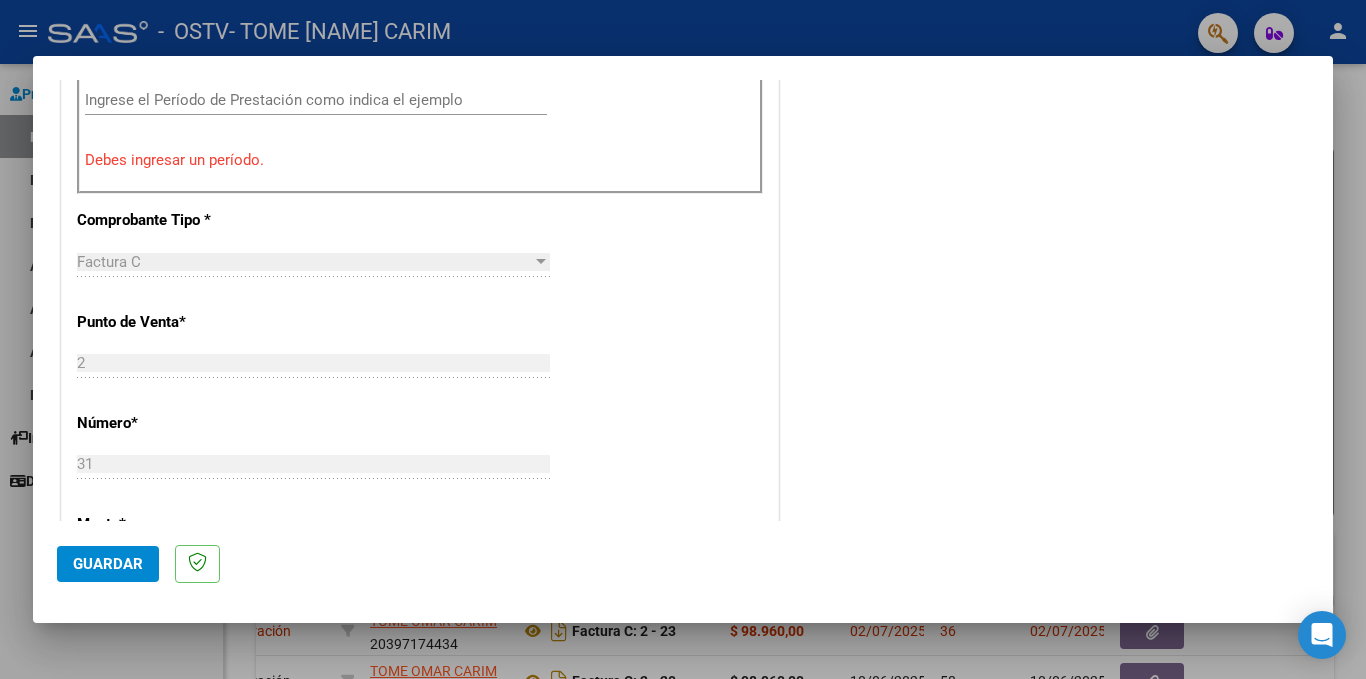 scroll, scrollTop: 665, scrollLeft: 0, axis: vertical 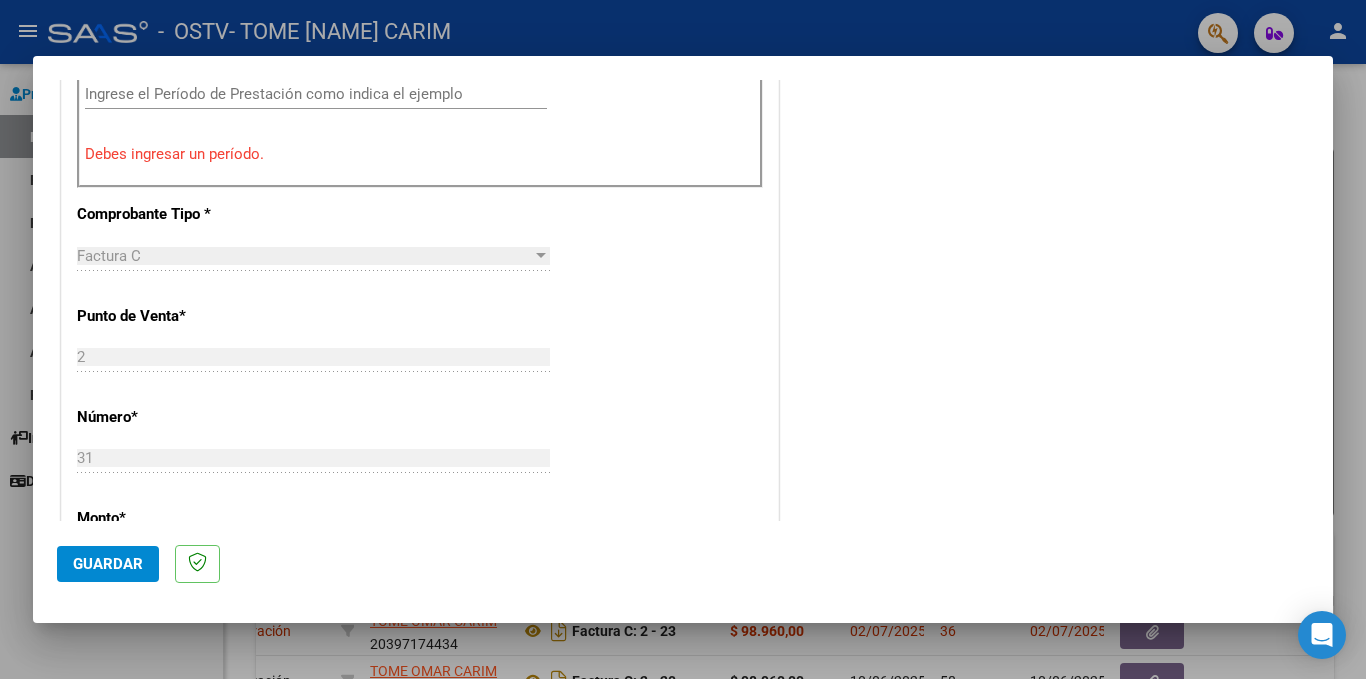 click on "Debes ingresar un período." at bounding box center (420, 154) 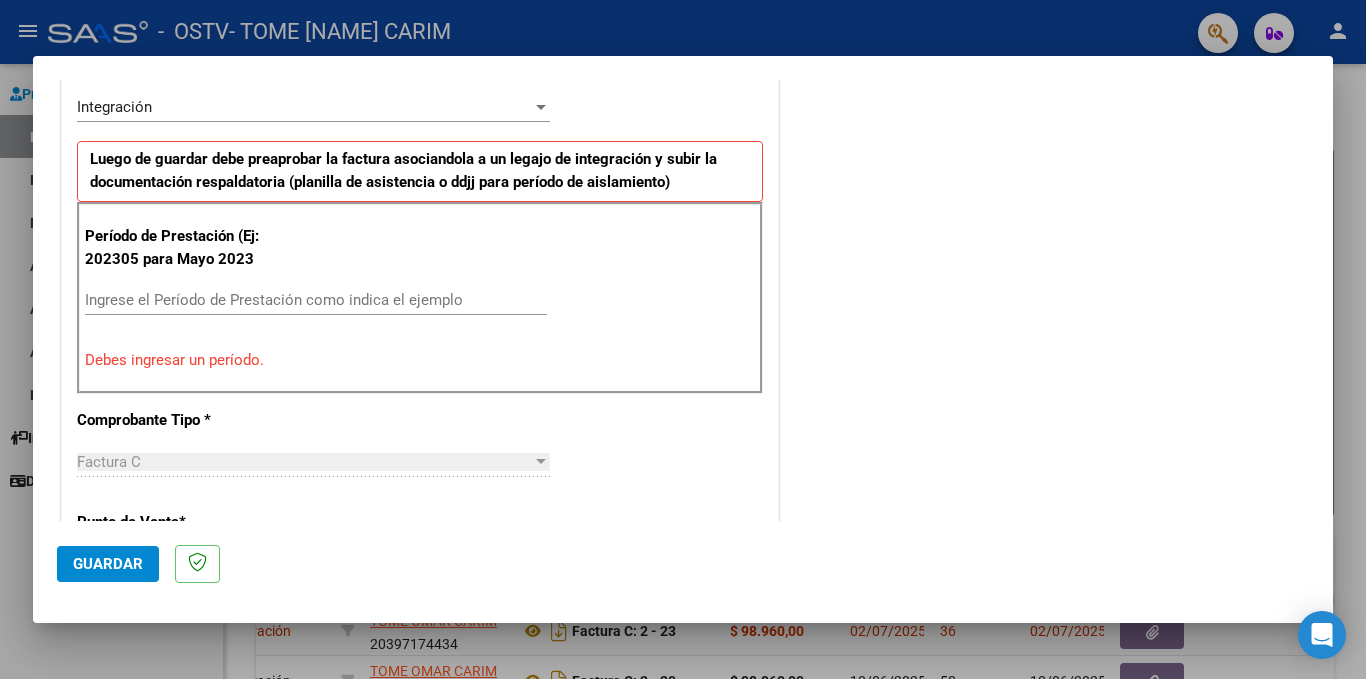 scroll, scrollTop: 458, scrollLeft: 0, axis: vertical 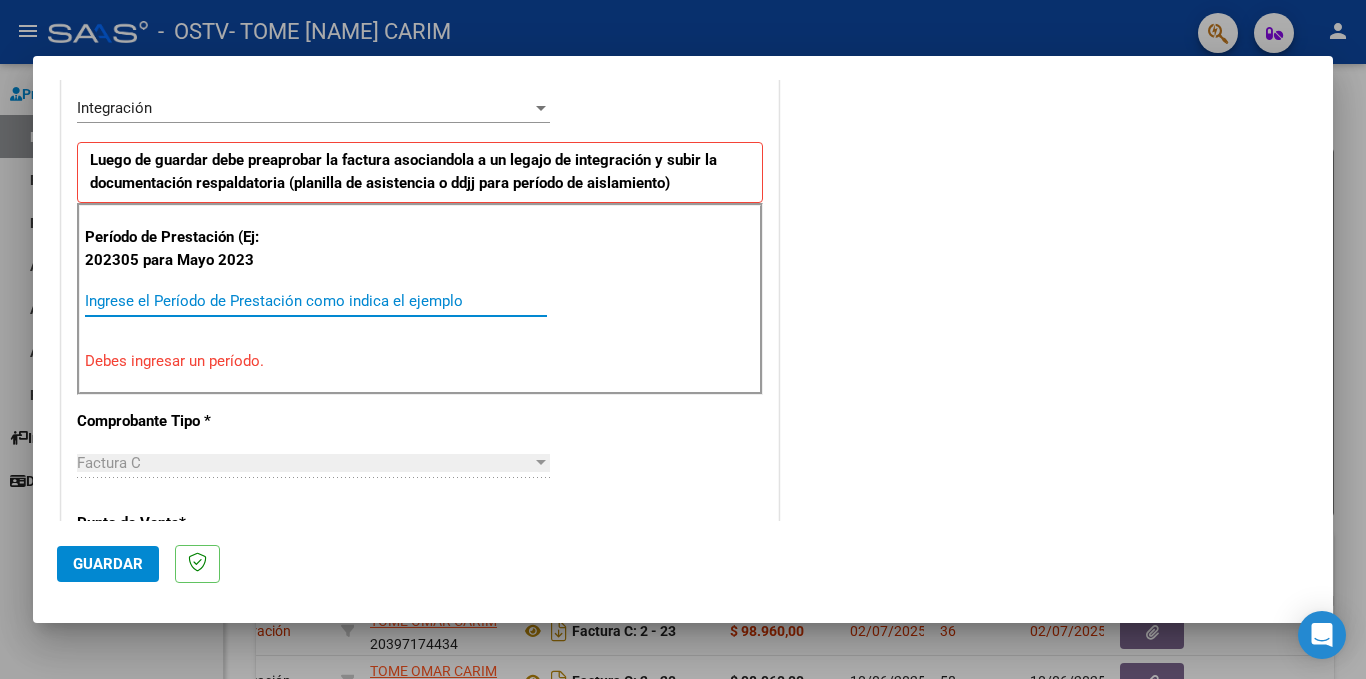 click on "Ingrese el Período de Prestación como indica el ejemplo" at bounding box center [316, 301] 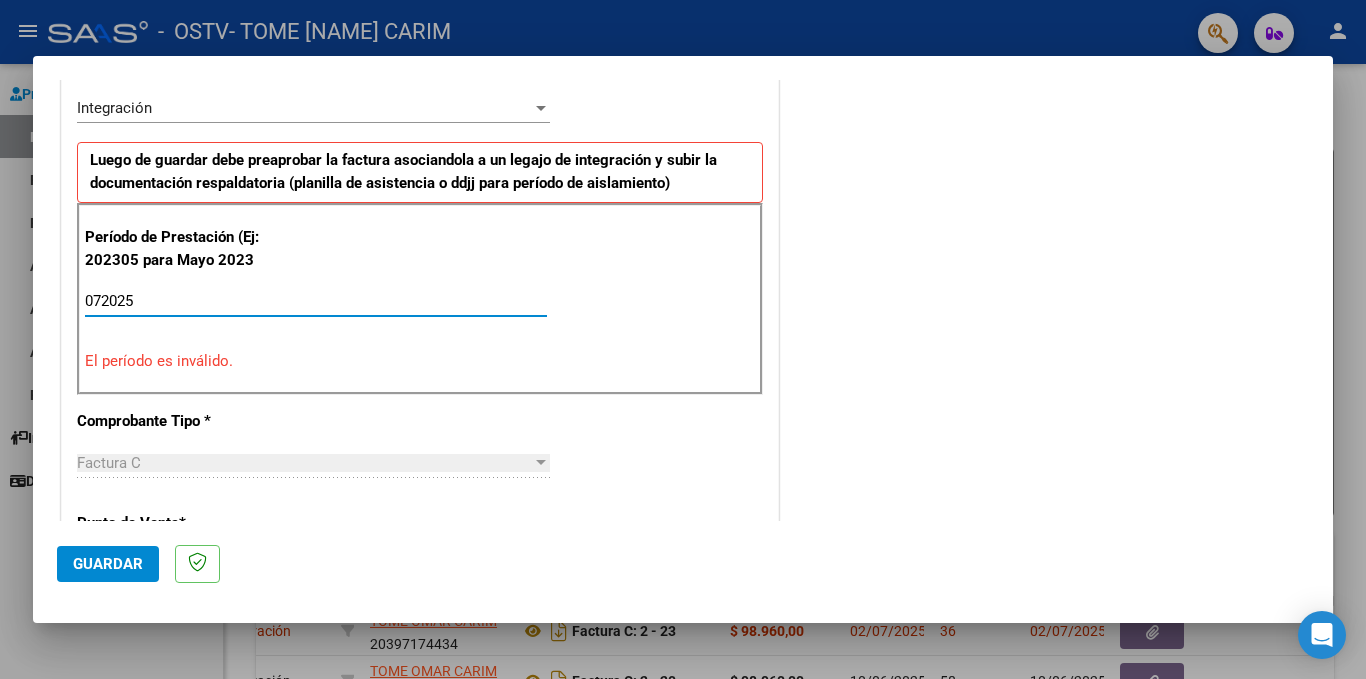 click on "Guardar" 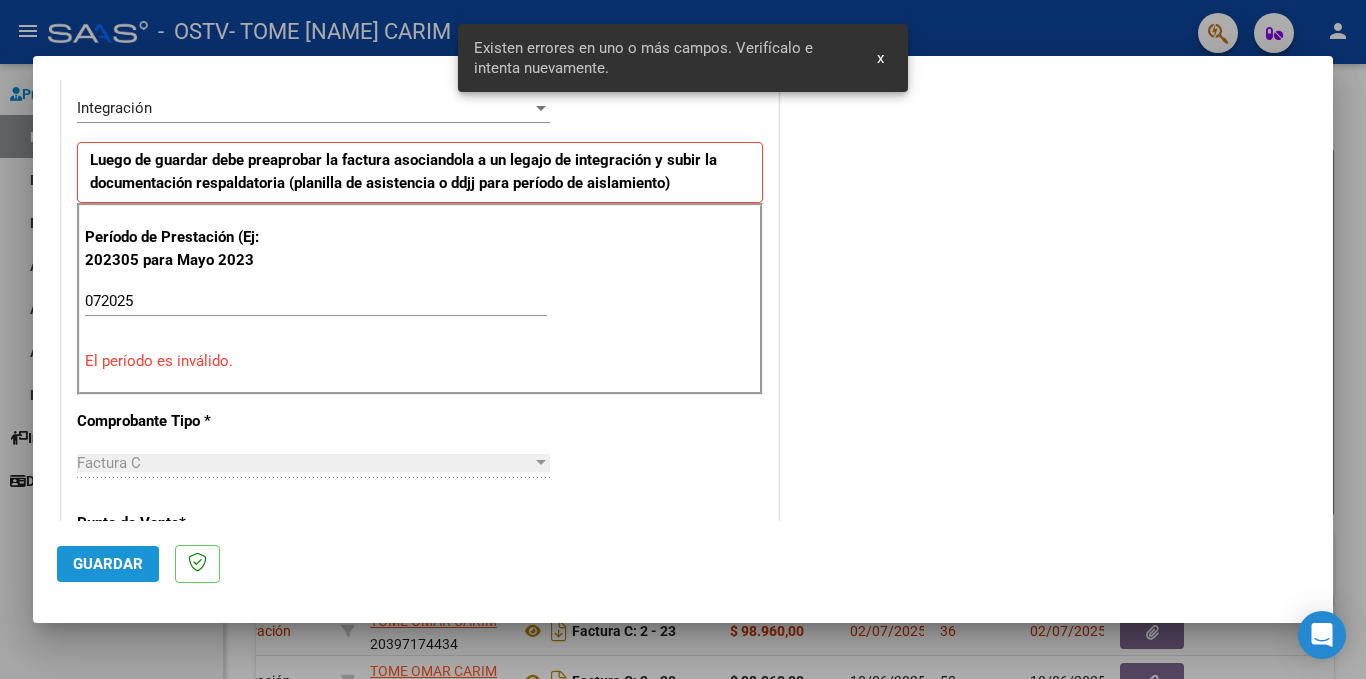 scroll, scrollTop: 438, scrollLeft: 0, axis: vertical 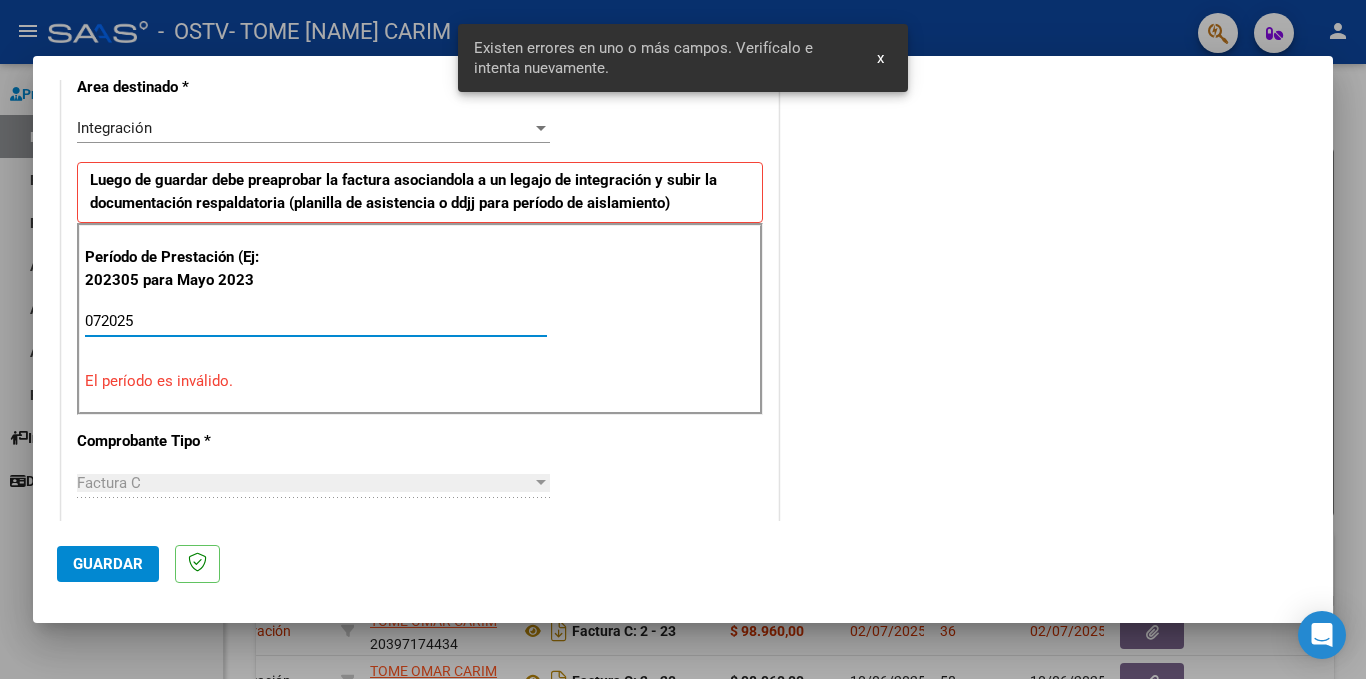 click on "072025" at bounding box center [316, 321] 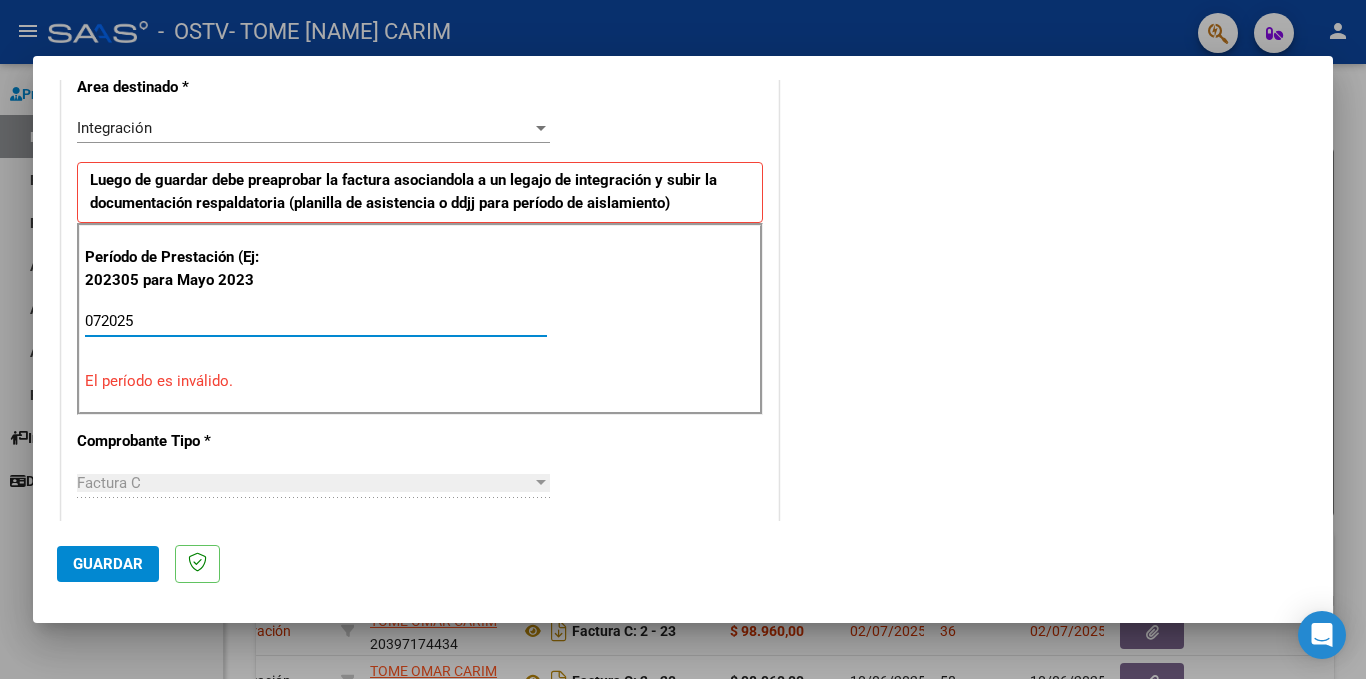 click on "072025" at bounding box center (316, 321) 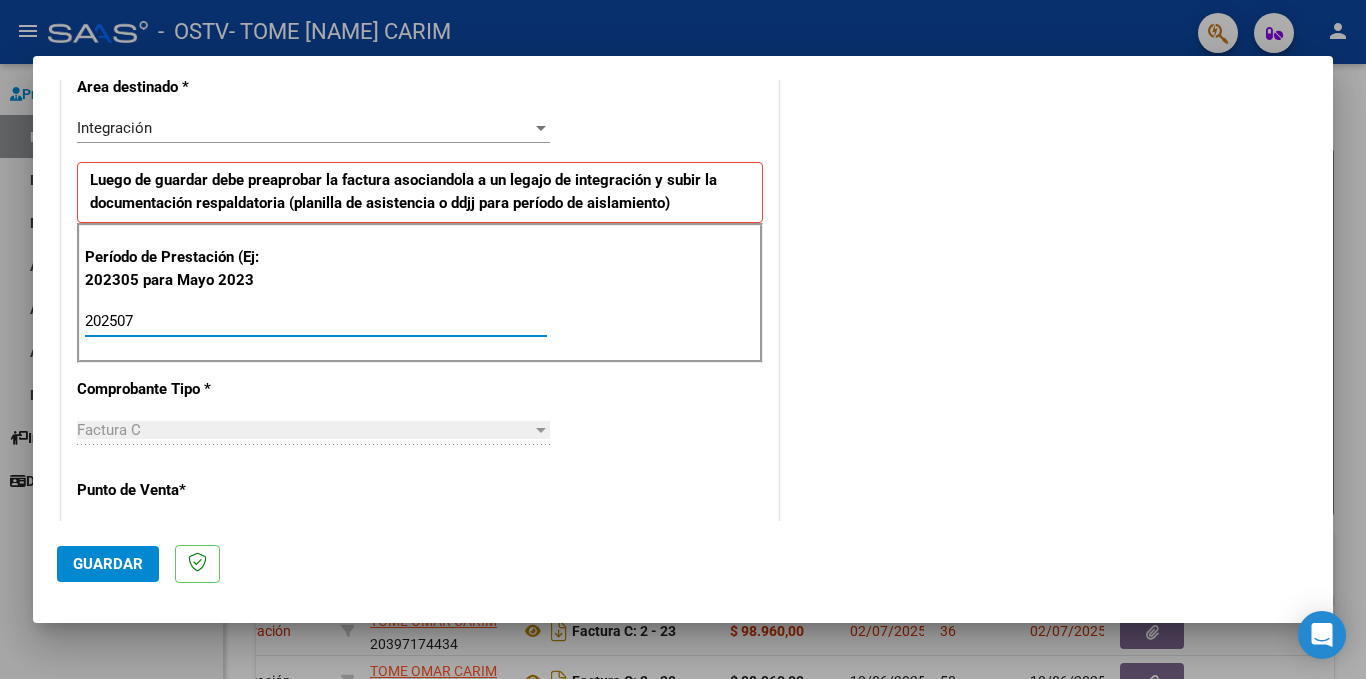 type on "202507" 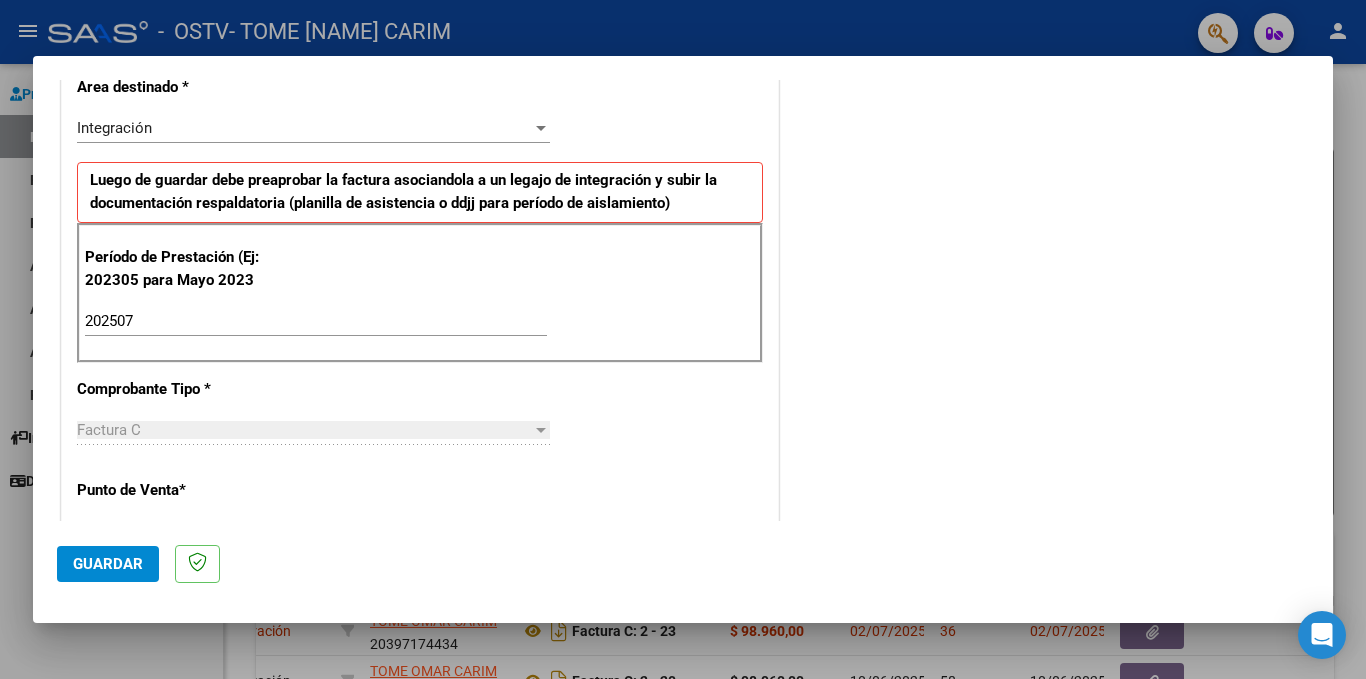 click on "Guardar" 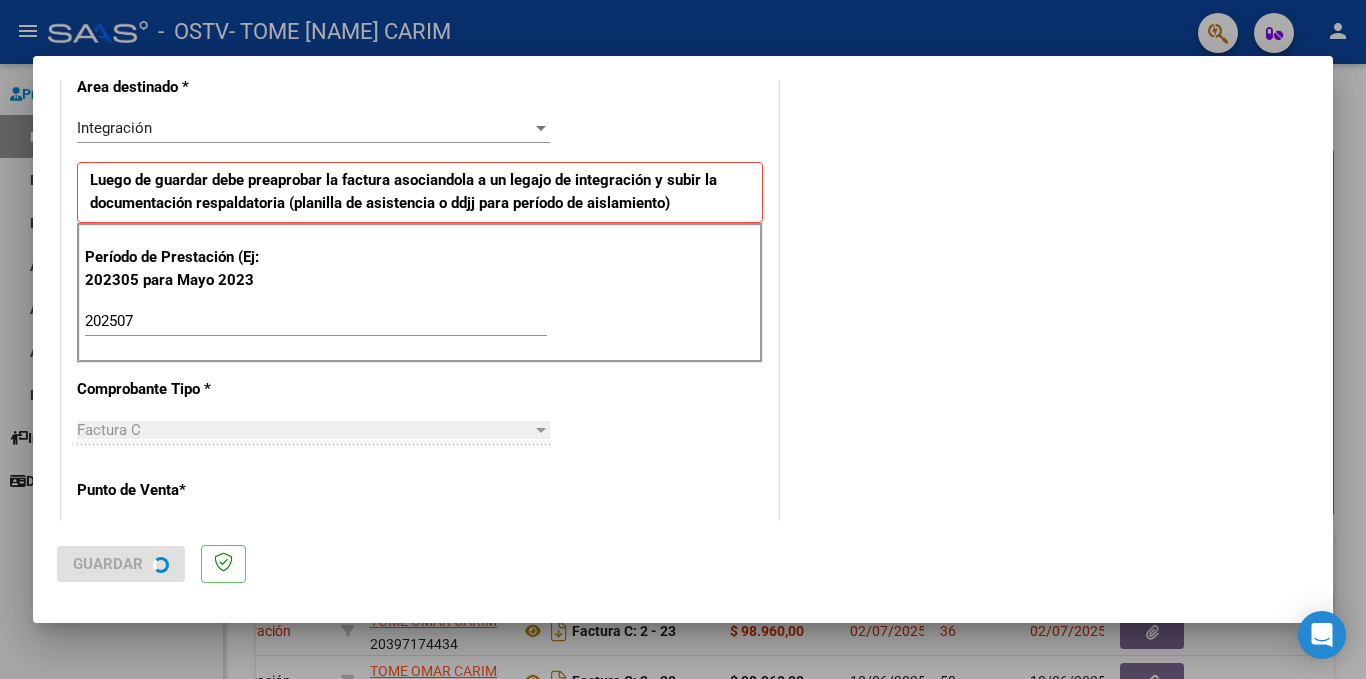 scroll, scrollTop: 0, scrollLeft: 0, axis: both 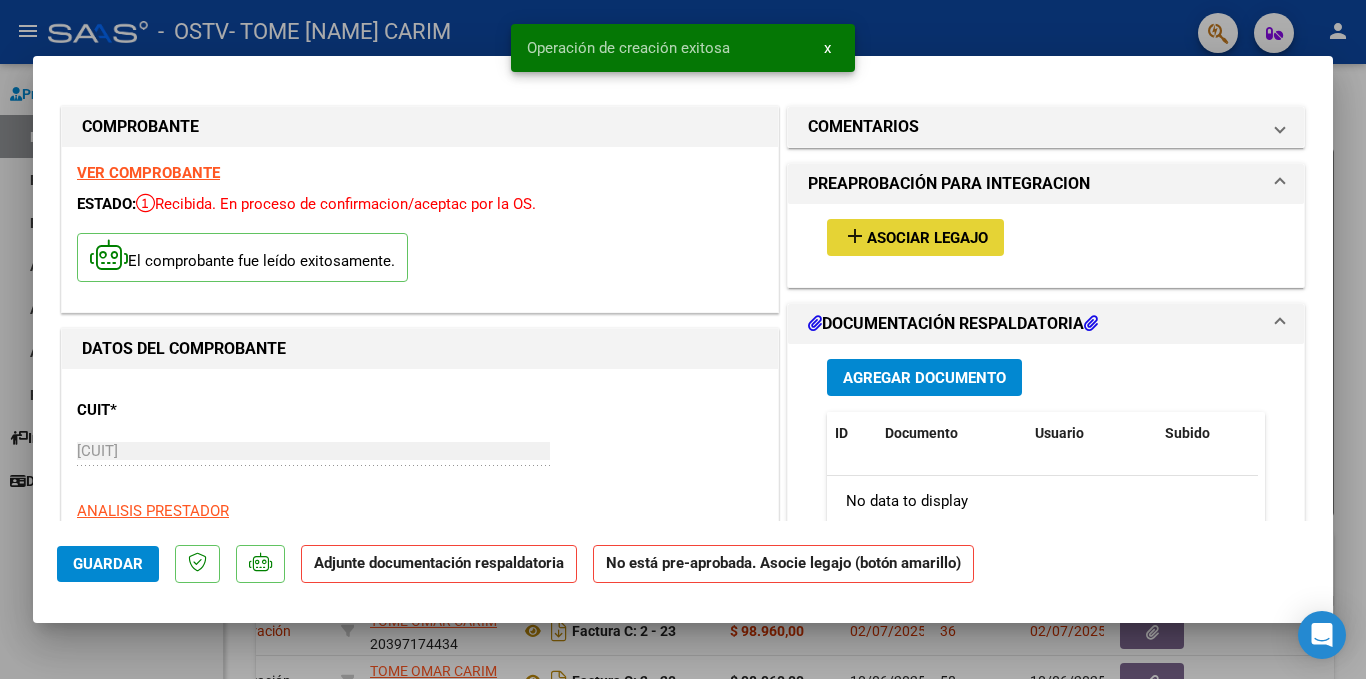 click on "Asociar Legajo" at bounding box center [927, 238] 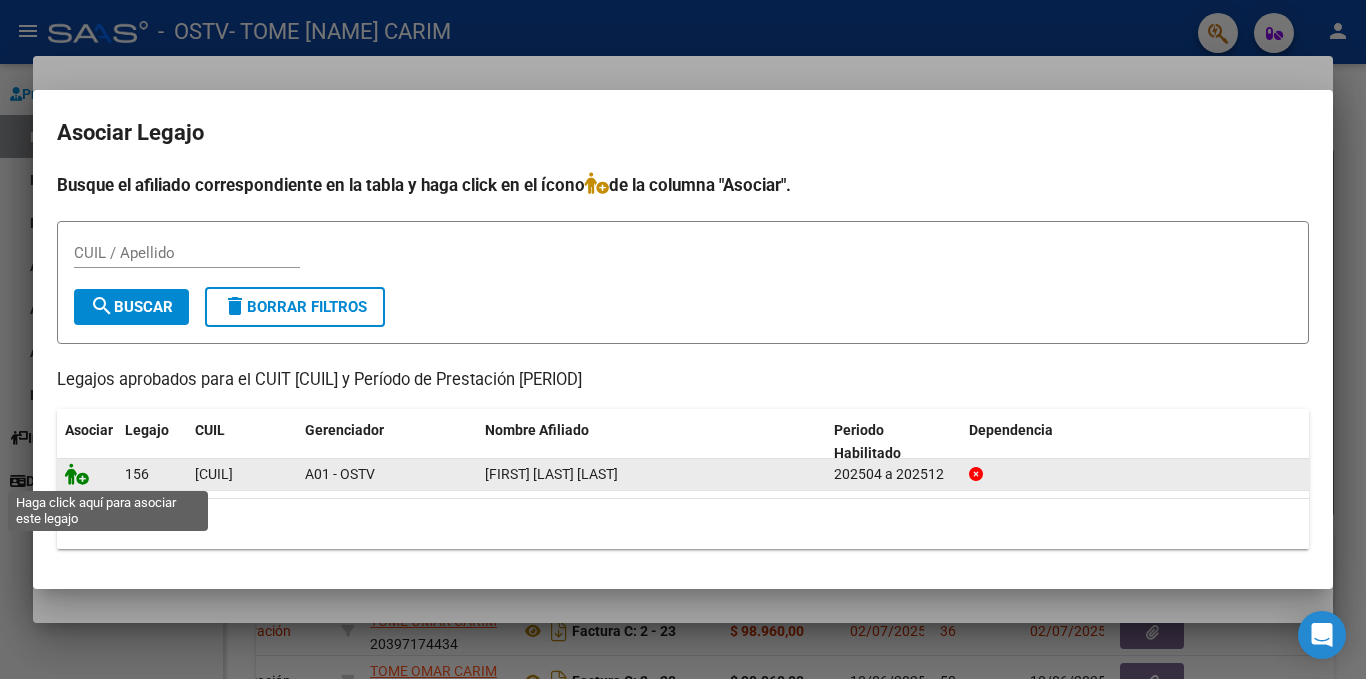 click 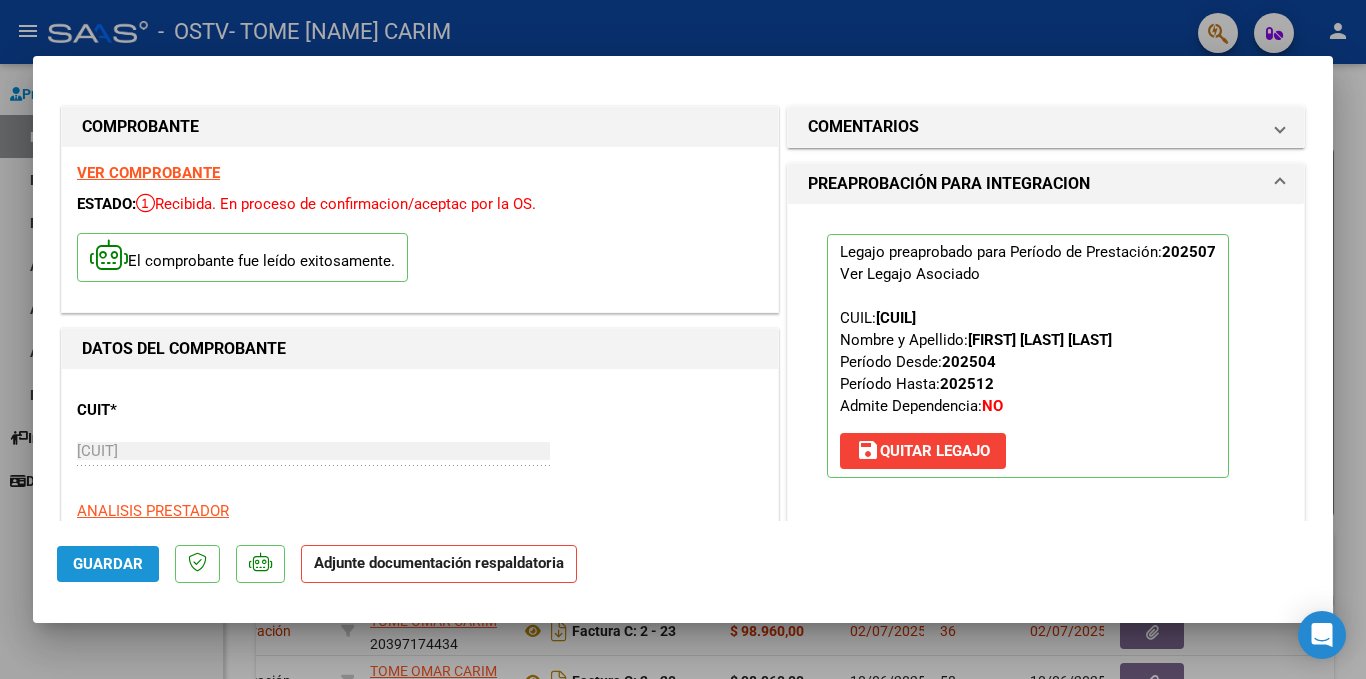 click on "Guardar" 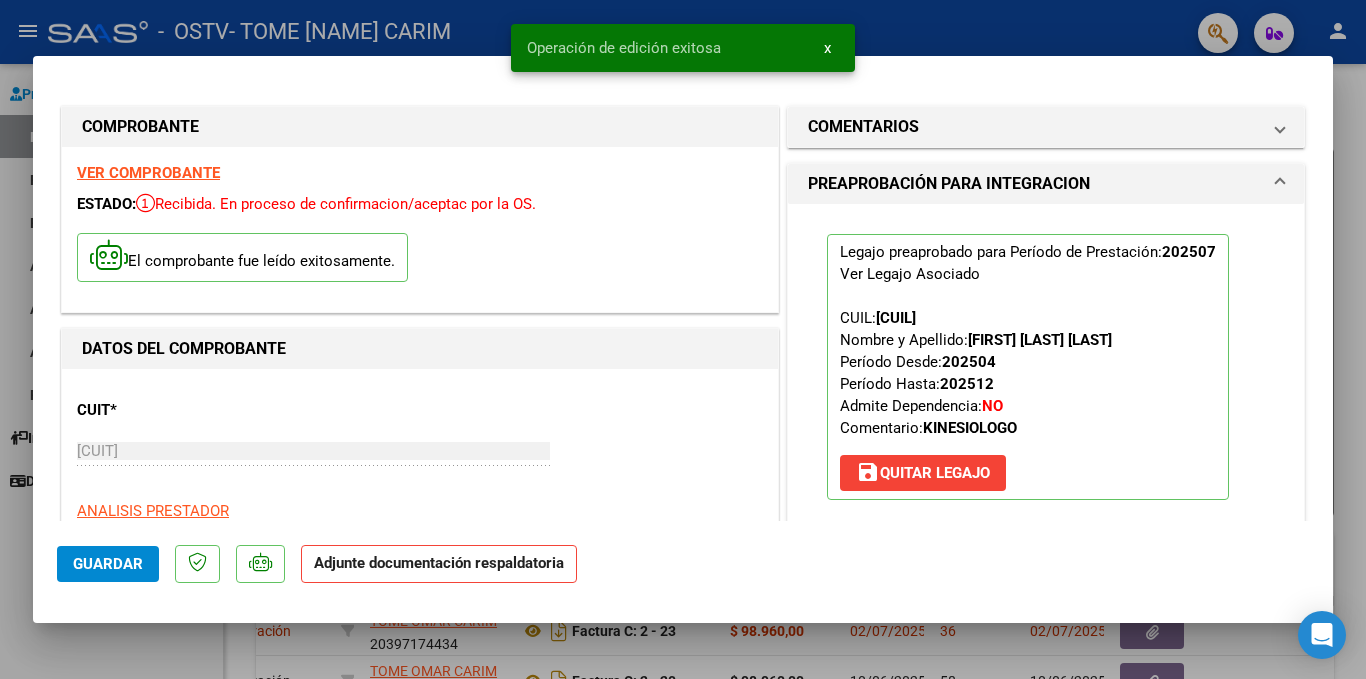 click on "Adjunte documentación respaldatoria" 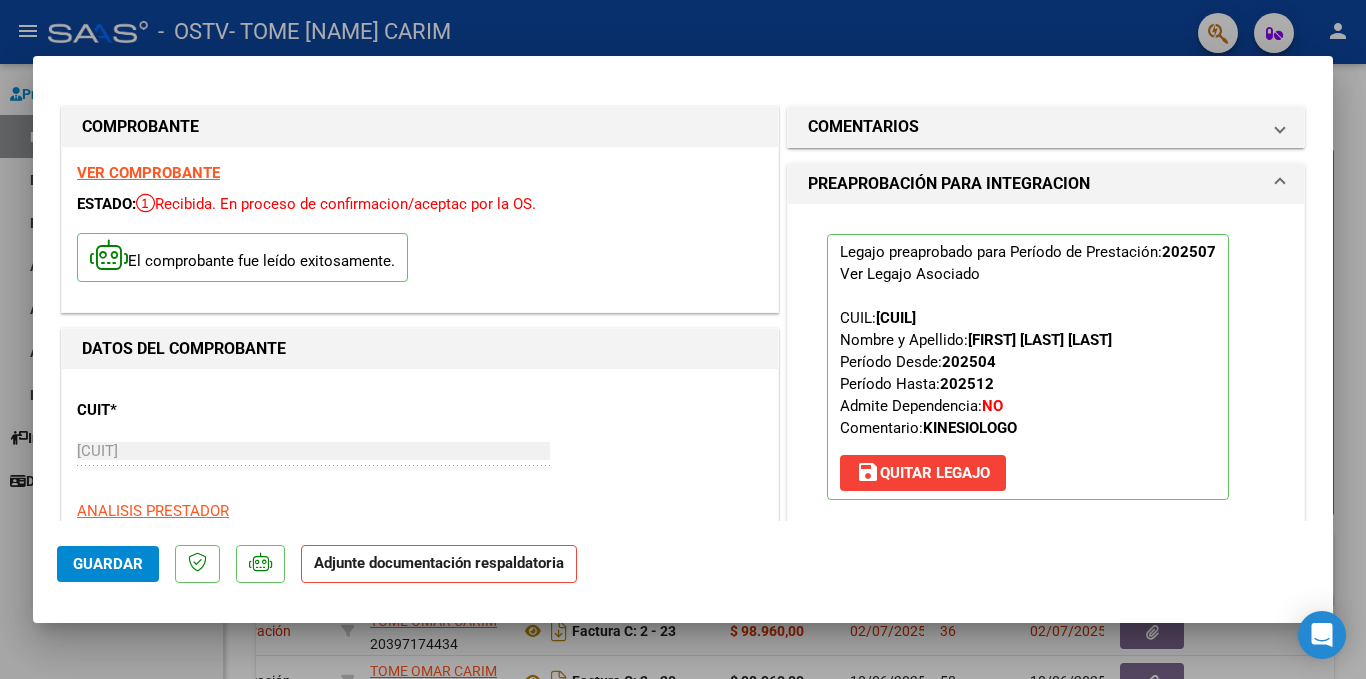 click at bounding box center (683, 339) 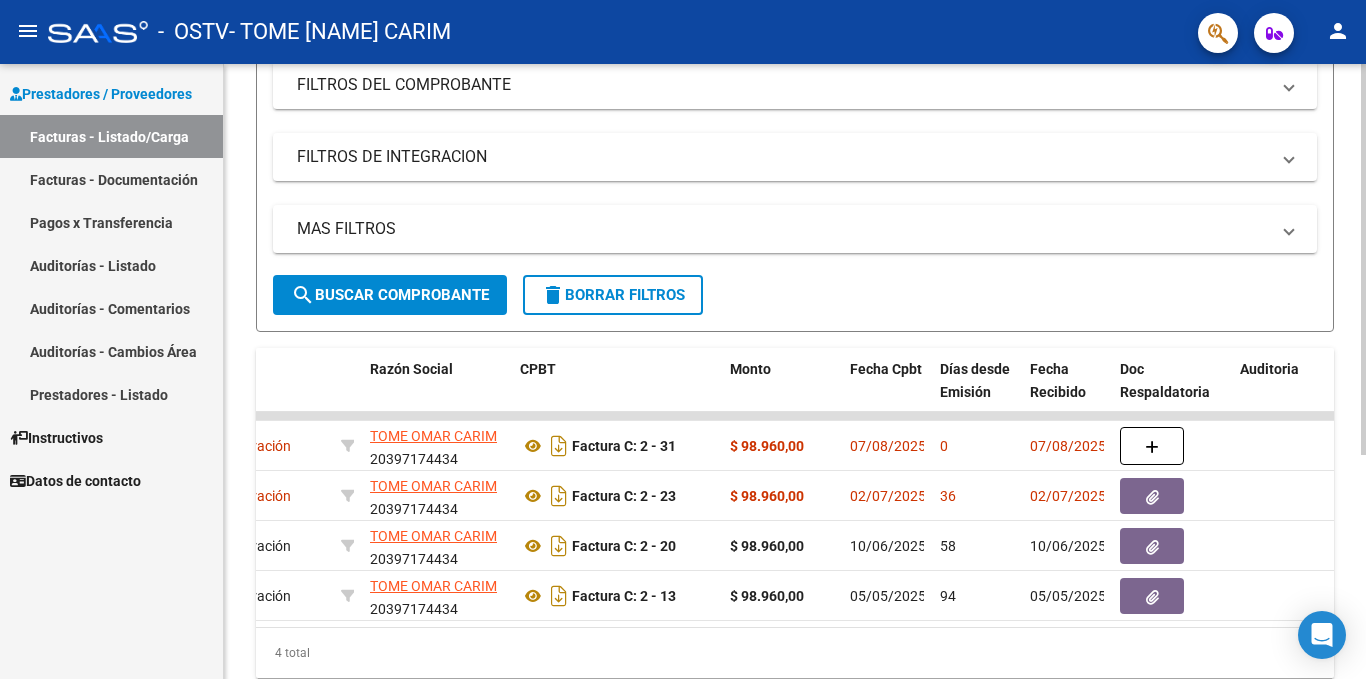 scroll, scrollTop: 275, scrollLeft: 0, axis: vertical 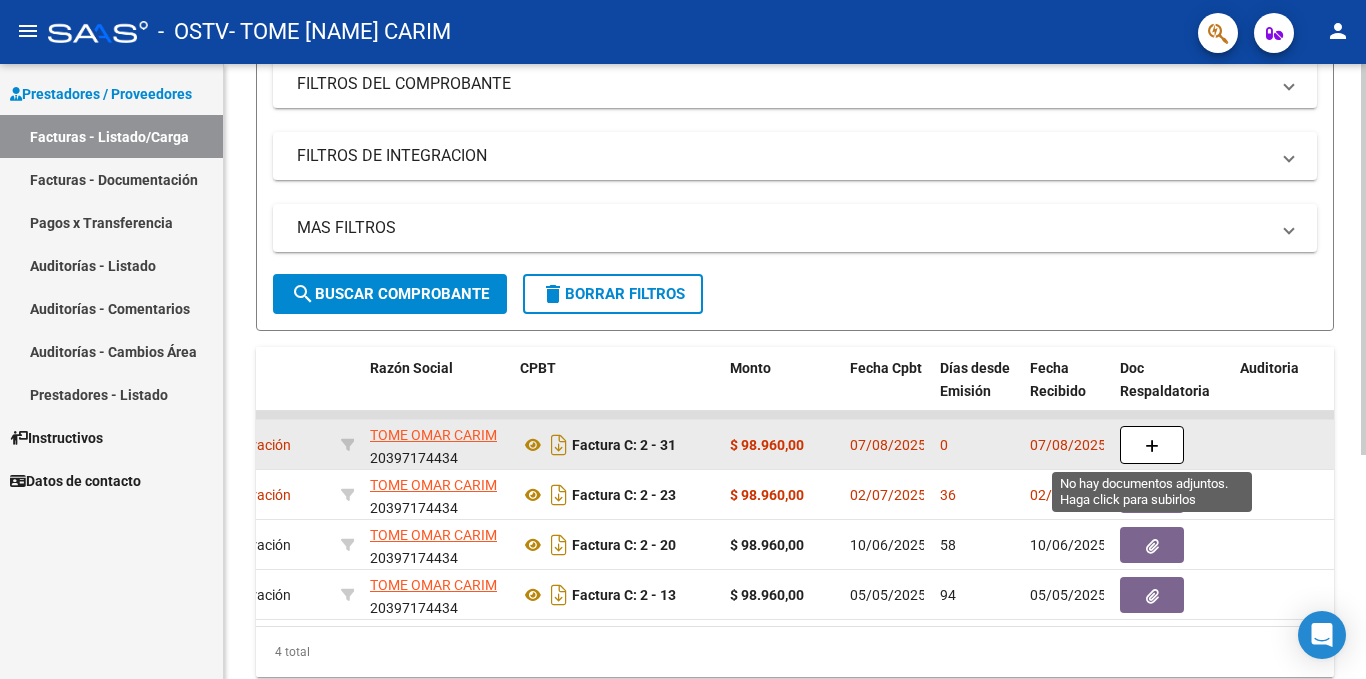 click 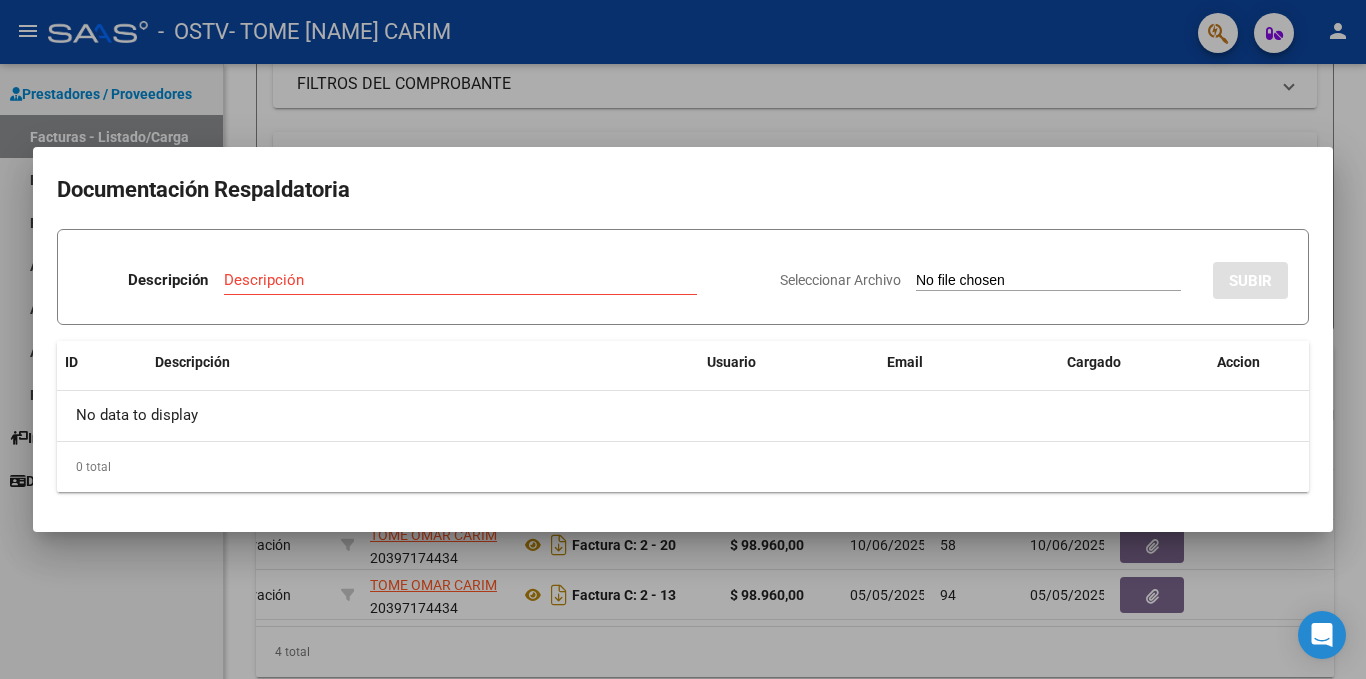 click at bounding box center (683, 339) 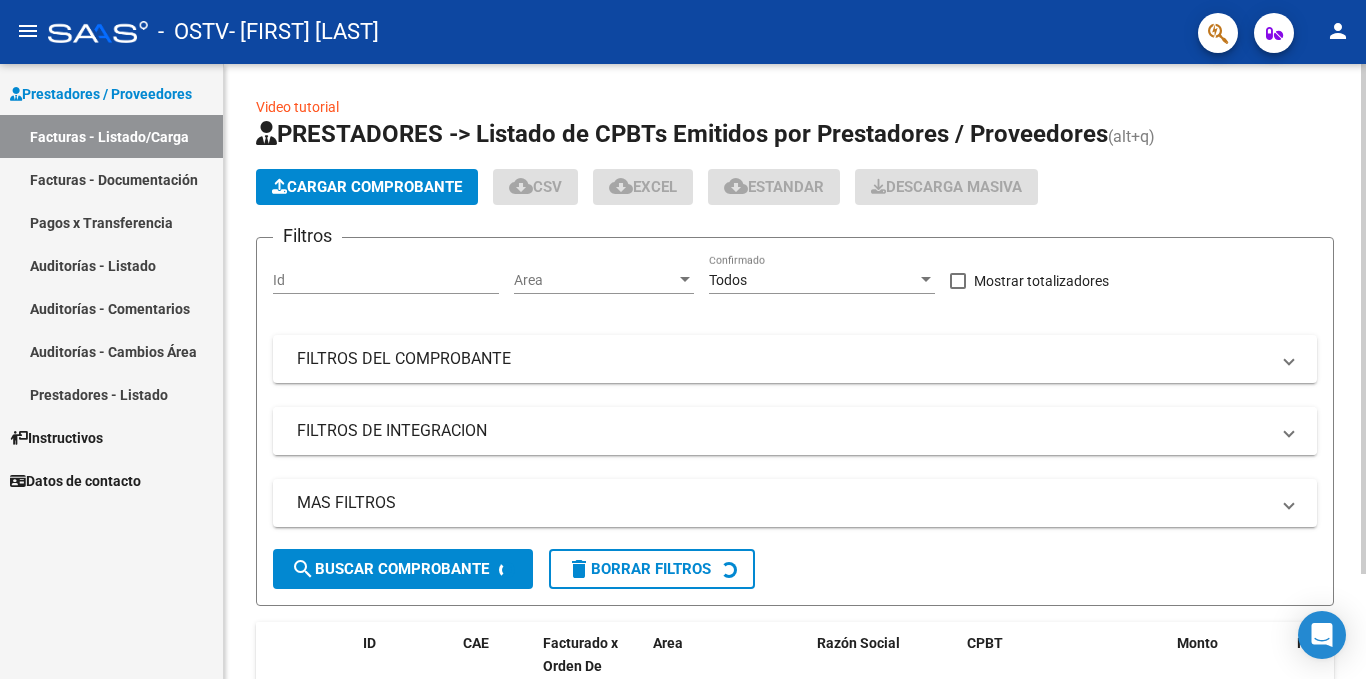 scroll, scrollTop: 0, scrollLeft: 0, axis: both 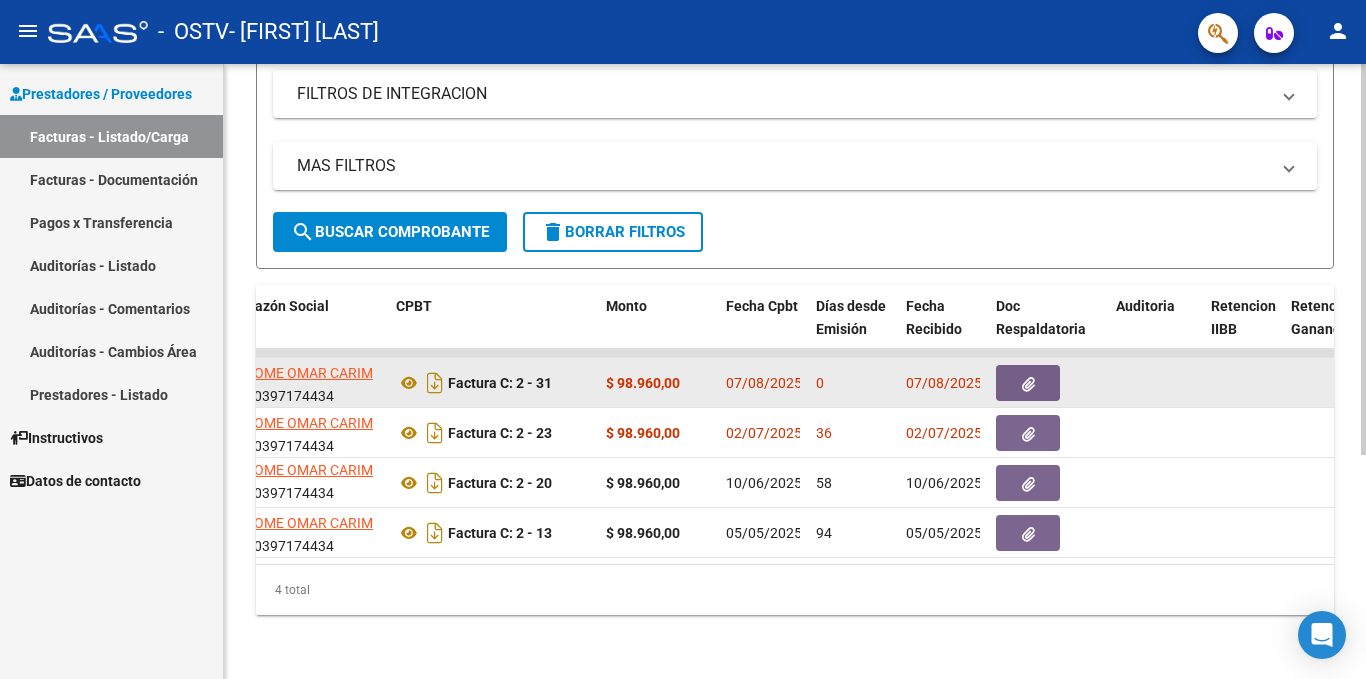 click 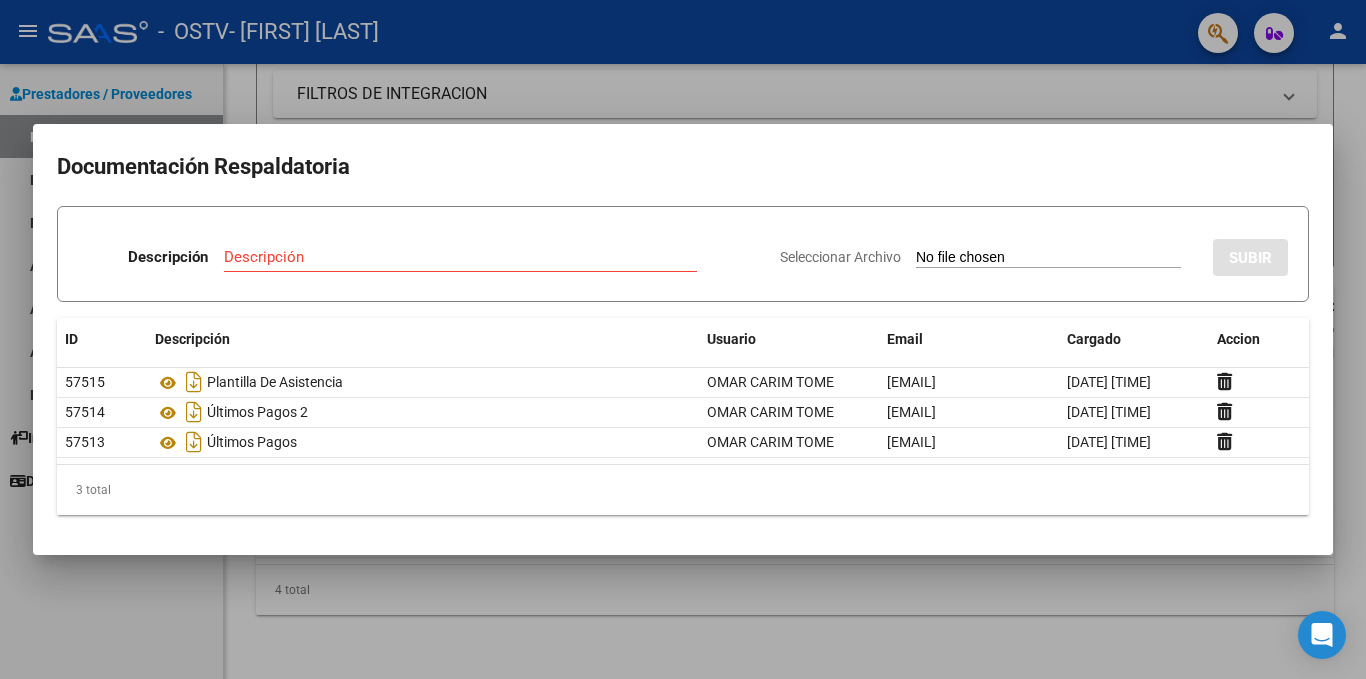click at bounding box center [683, 339] 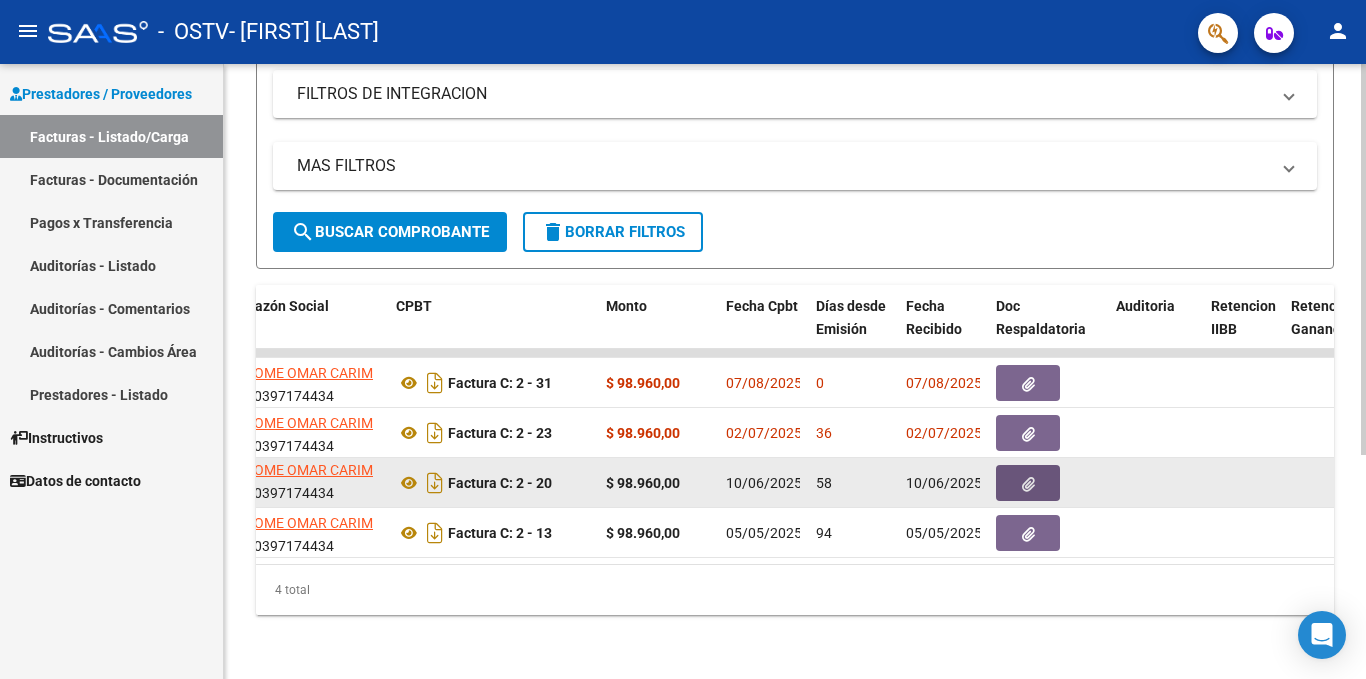 click 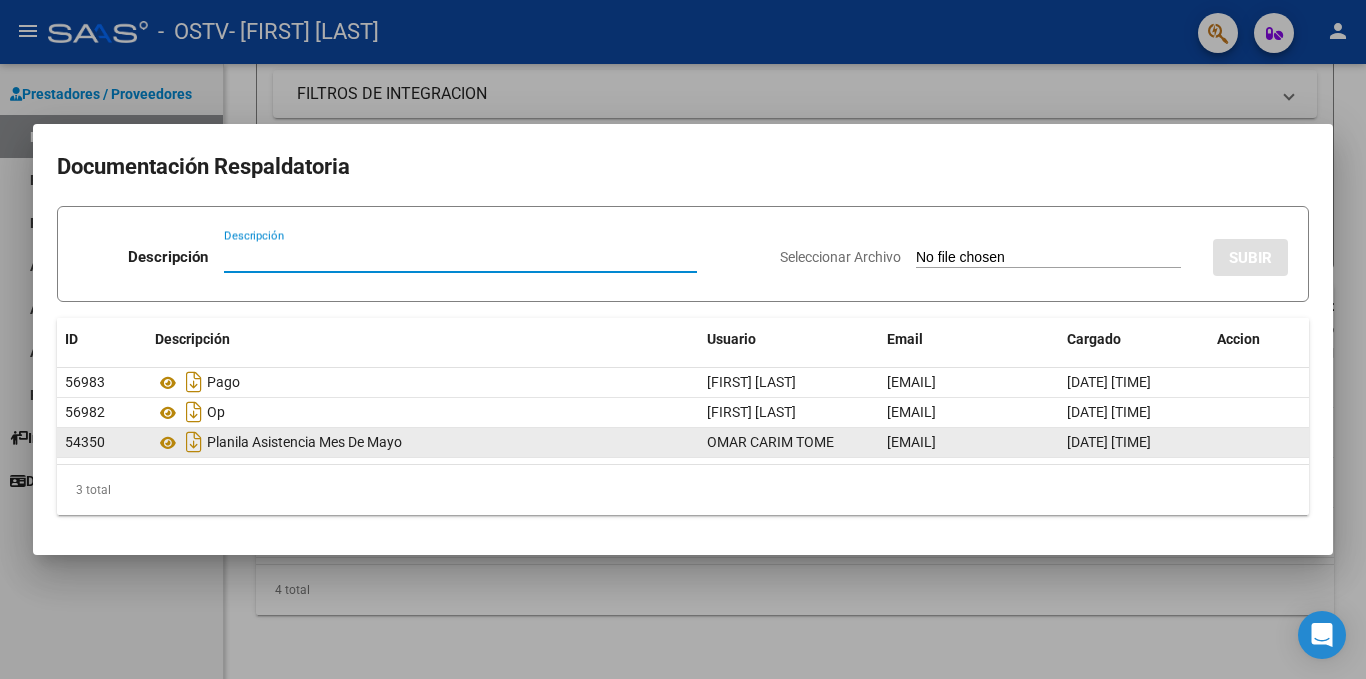 type on "|" 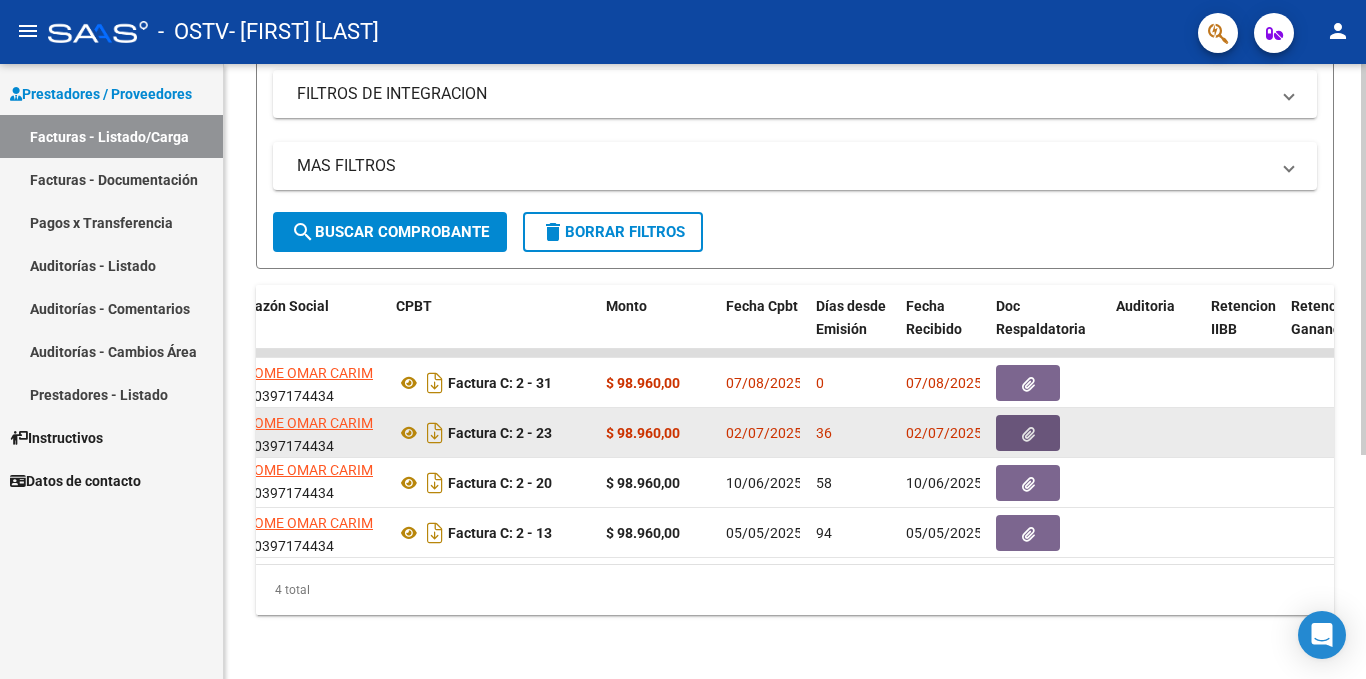 click 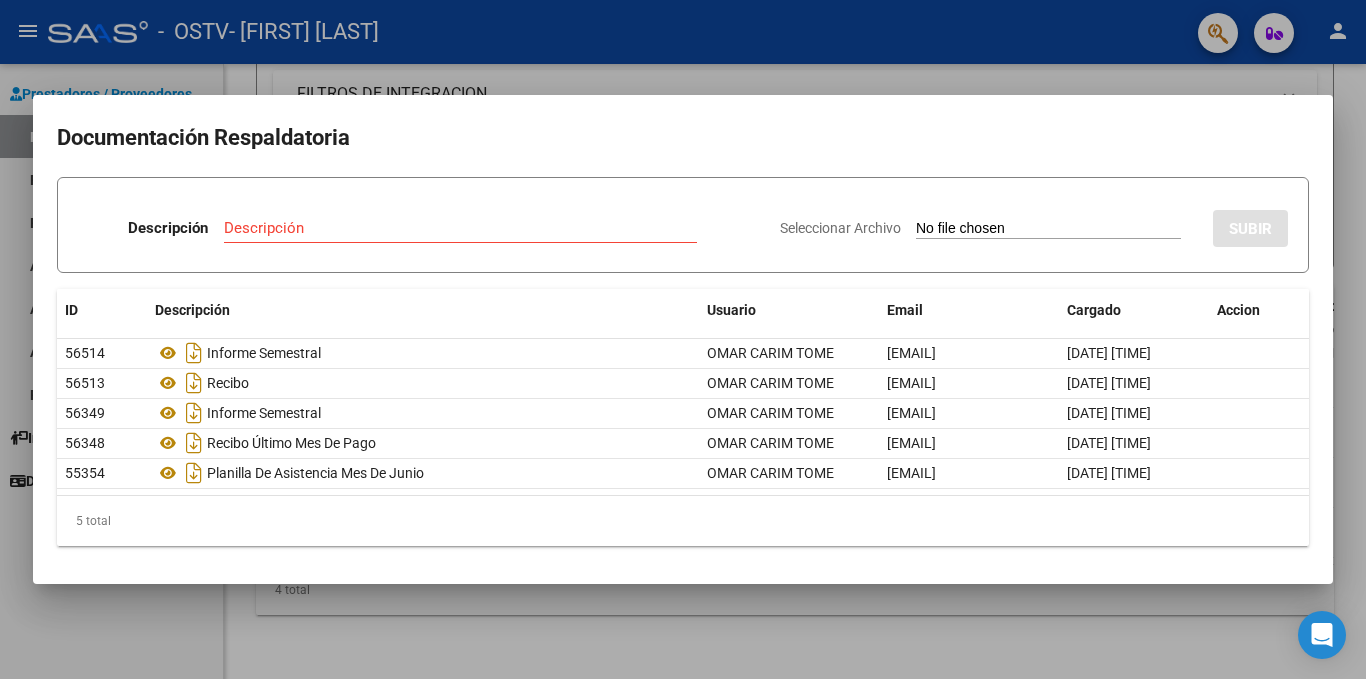click at bounding box center [683, 339] 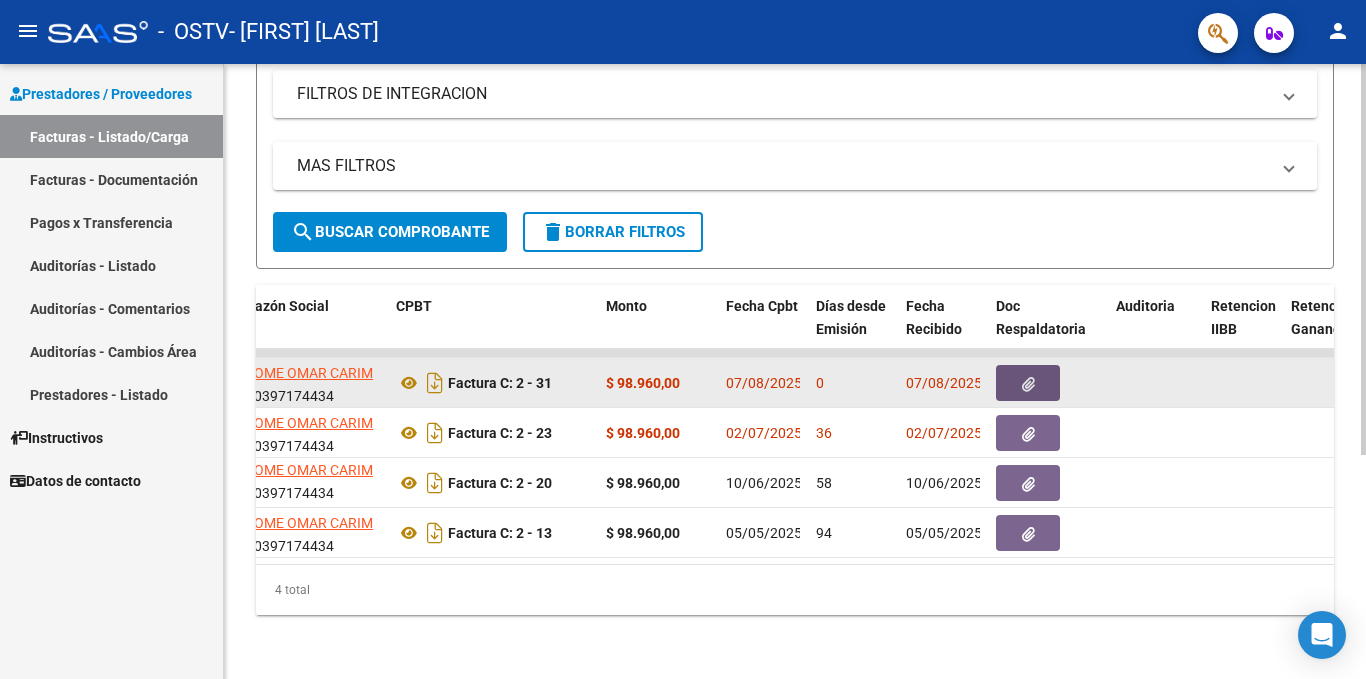 click 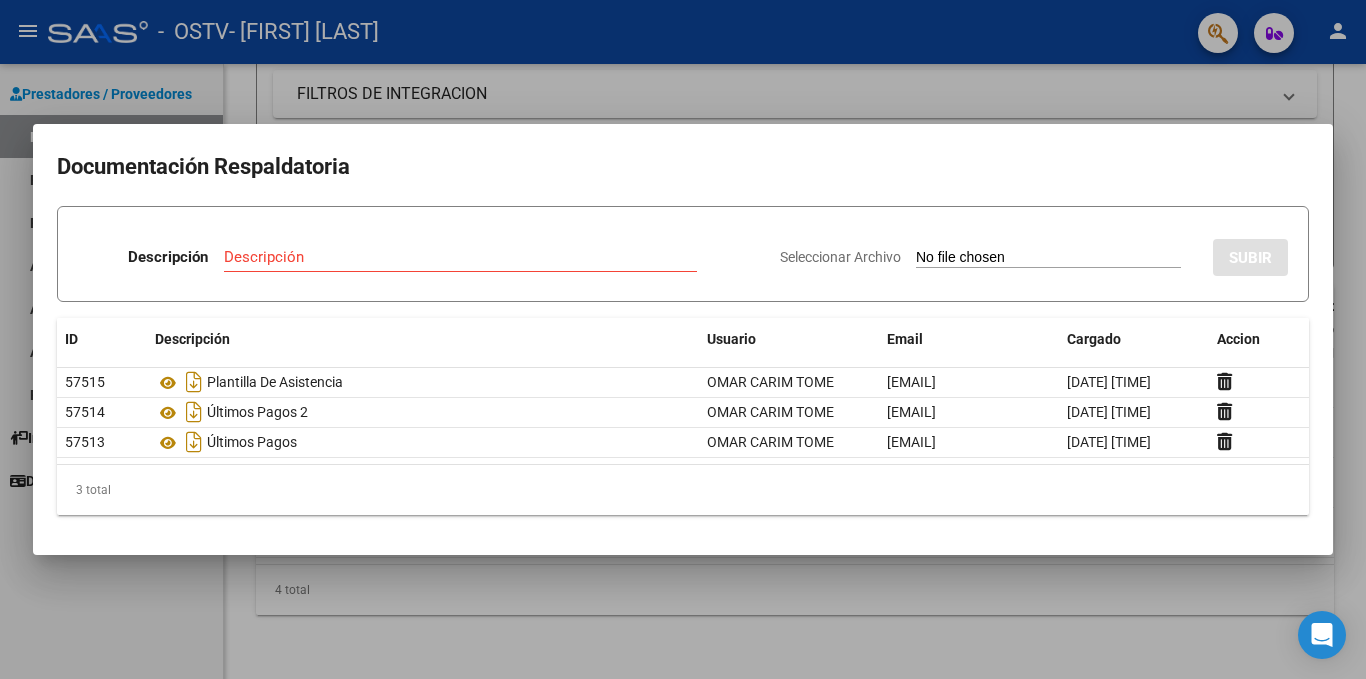 click at bounding box center (683, 339) 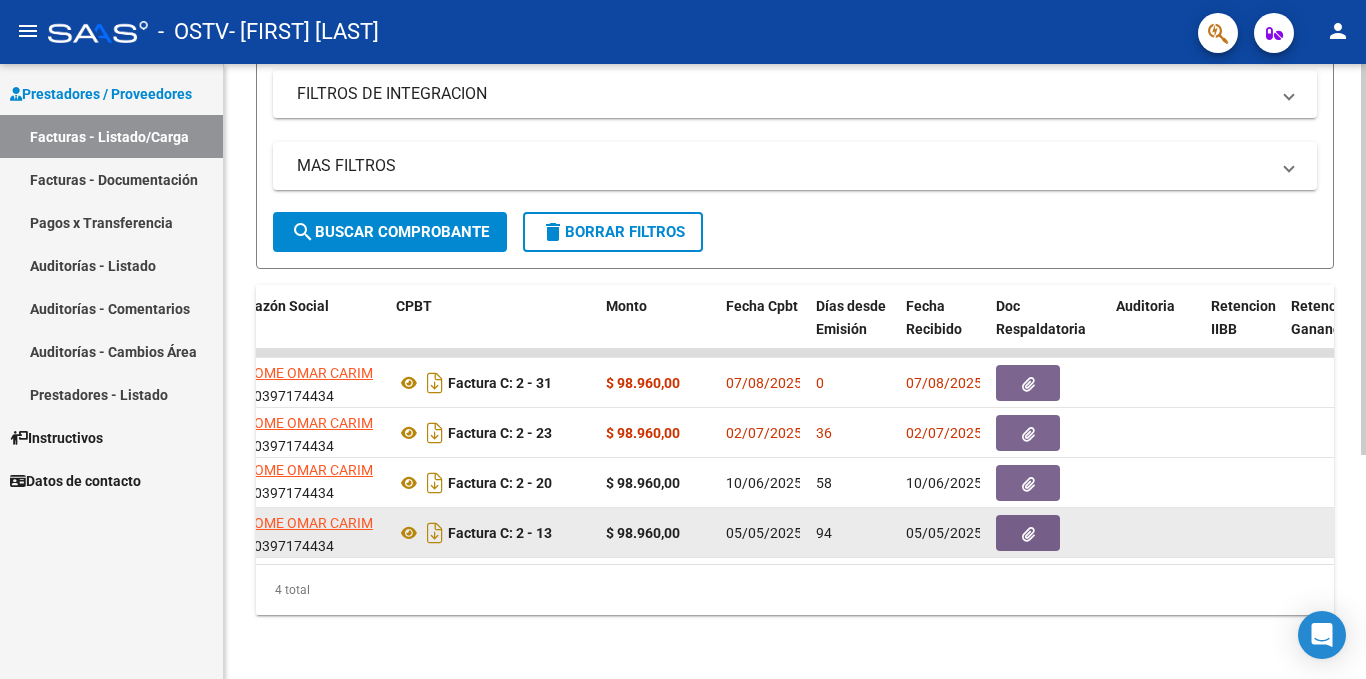 click 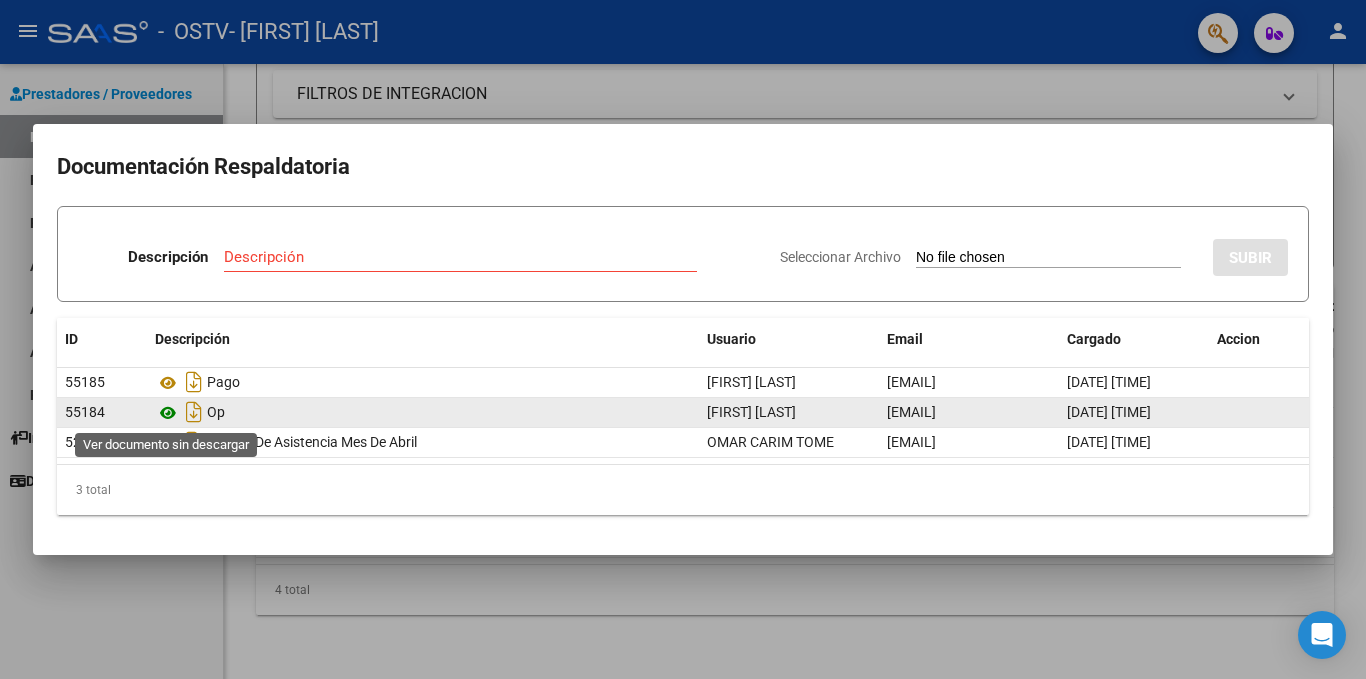 click 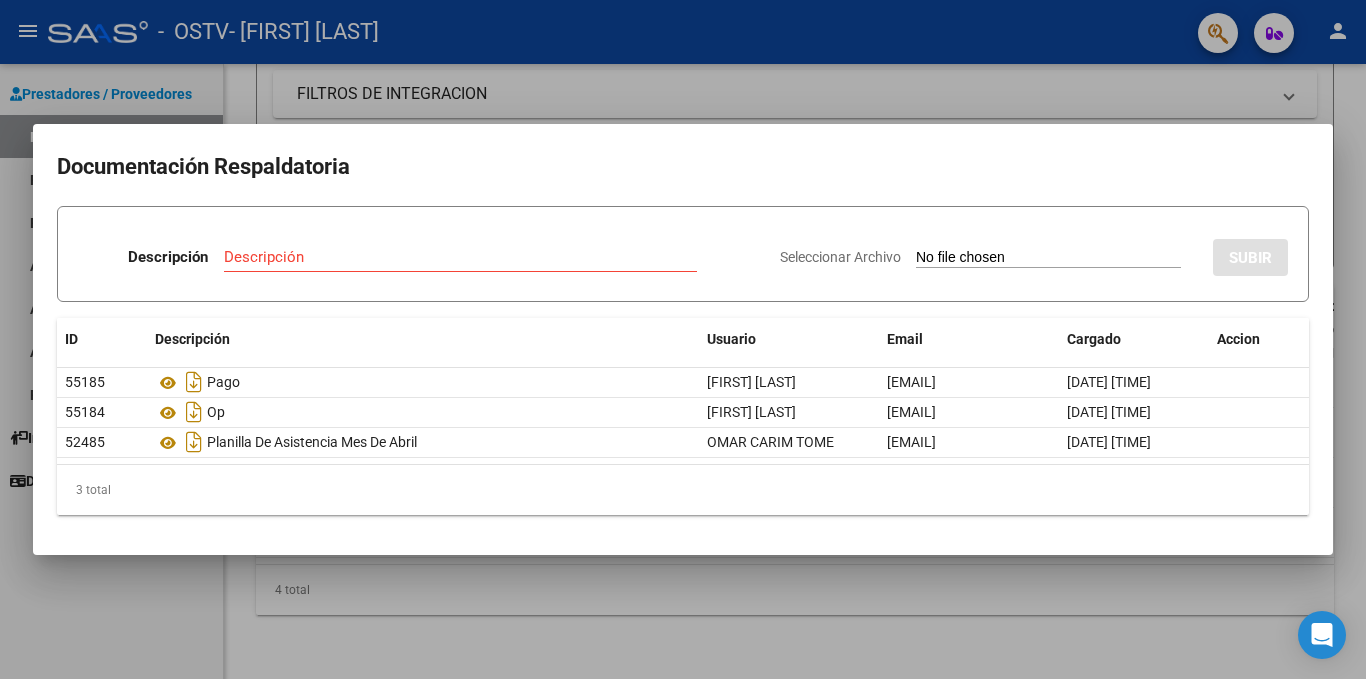 click on "Documentación Respaldatoria Descripción Descripción Seleccionar Archivo SUBIR ID Descripción Usuario Email Cargado Accion 55185  Pago  NICOLE ZARATE nicolezarate@vialsalud.com.ar 30/06/2025 14:00 55184  Op  NICOLE ZARATE nicolezarate@vialsalud.com.ar 30/06/2025 14:00 52485  Planilla De Asistencia Mes De Abril   OMAR CARIM TOME tomeomarcarim@hotmail.com 05/05/2025 13:36  3 total   1" at bounding box center (683, 339) 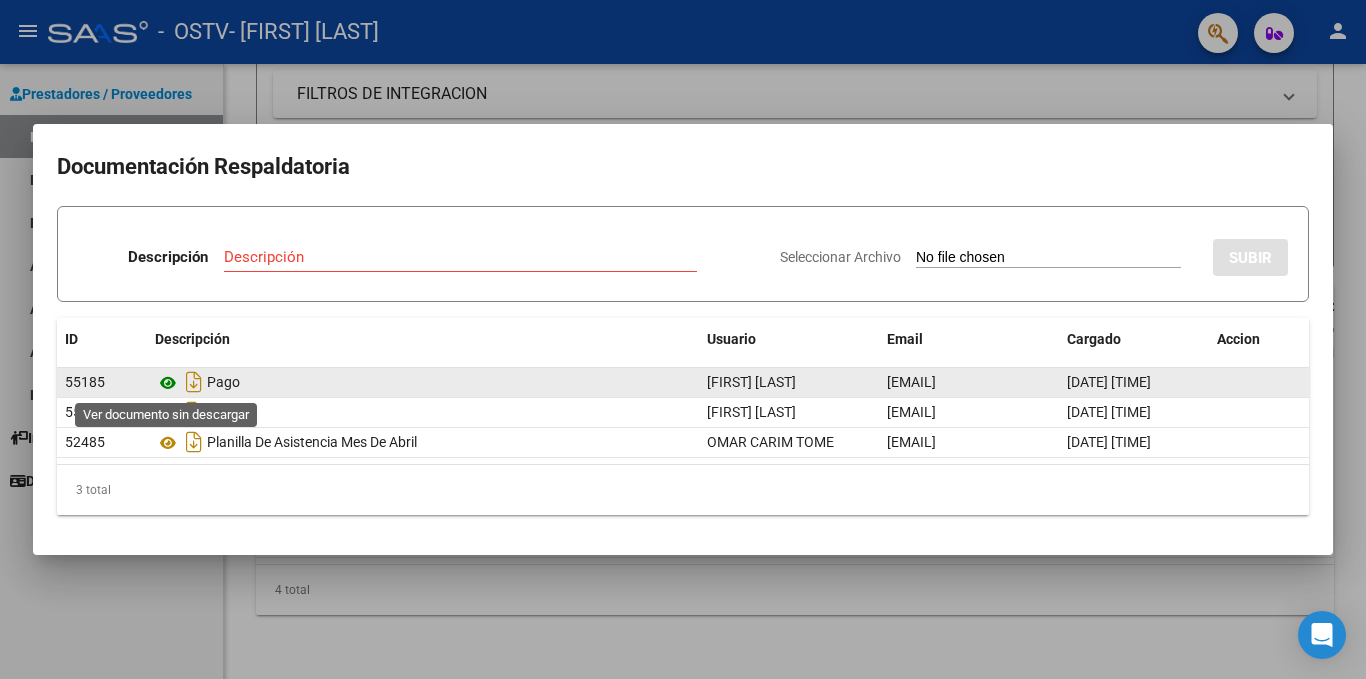 click 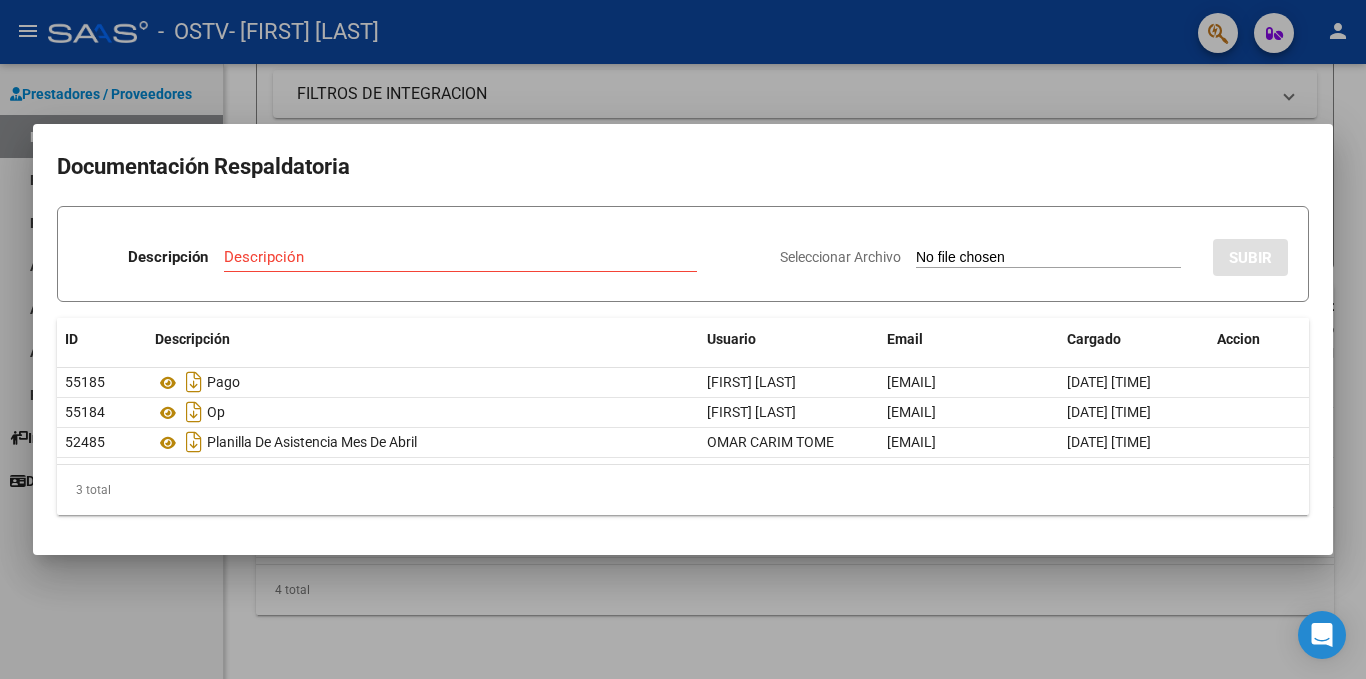 click on "Documentación Respaldatoria Descripción Descripción Seleccionar Archivo SUBIR ID Descripción Usuario Email Cargado Accion 55185  Pago  NICOLE ZARATE nicolezarate@vialsalud.com.ar 30/06/2025 14:00 55184  Op  NICOLE ZARATE nicolezarate@vialsalud.com.ar 30/06/2025 14:00 52485  Planilla De Asistencia Mes De Abril   OMAR CARIM TOME tomeomarcarim@hotmail.com 05/05/2025 13:36  3 total   1" at bounding box center [683, 339] 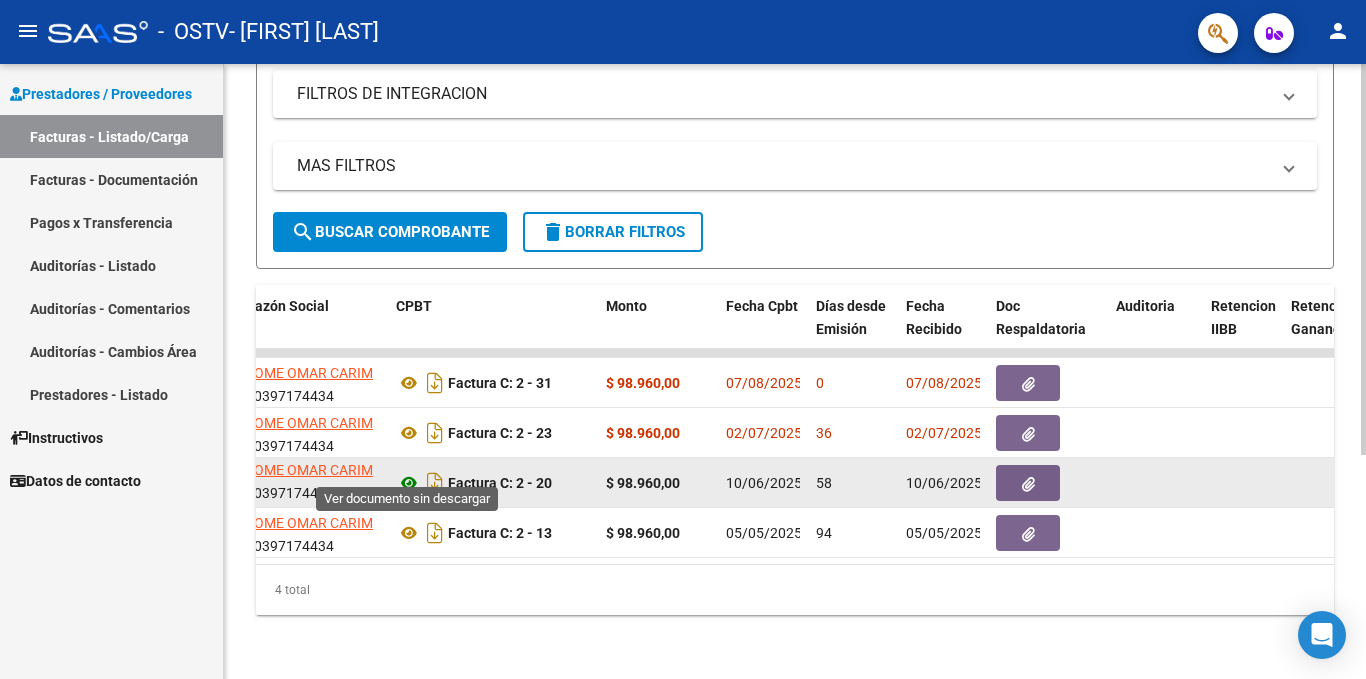 click 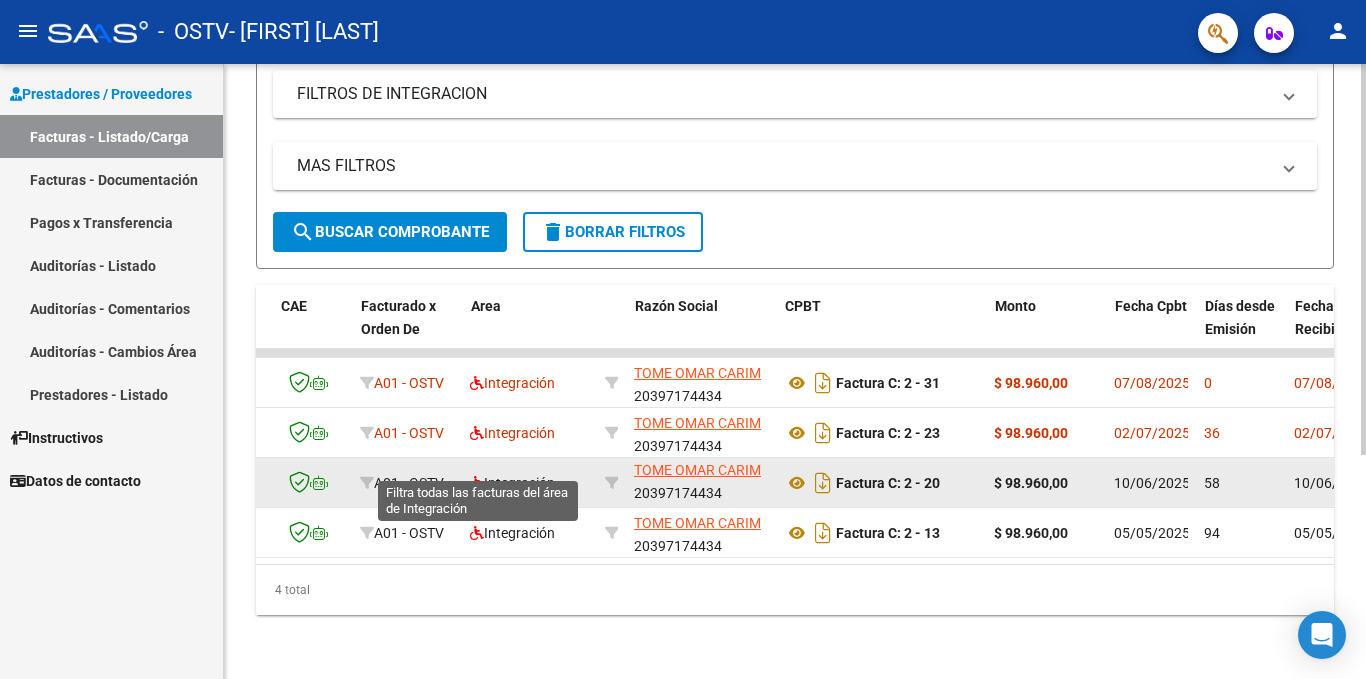 scroll, scrollTop: 0, scrollLeft: 182, axis: horizontal 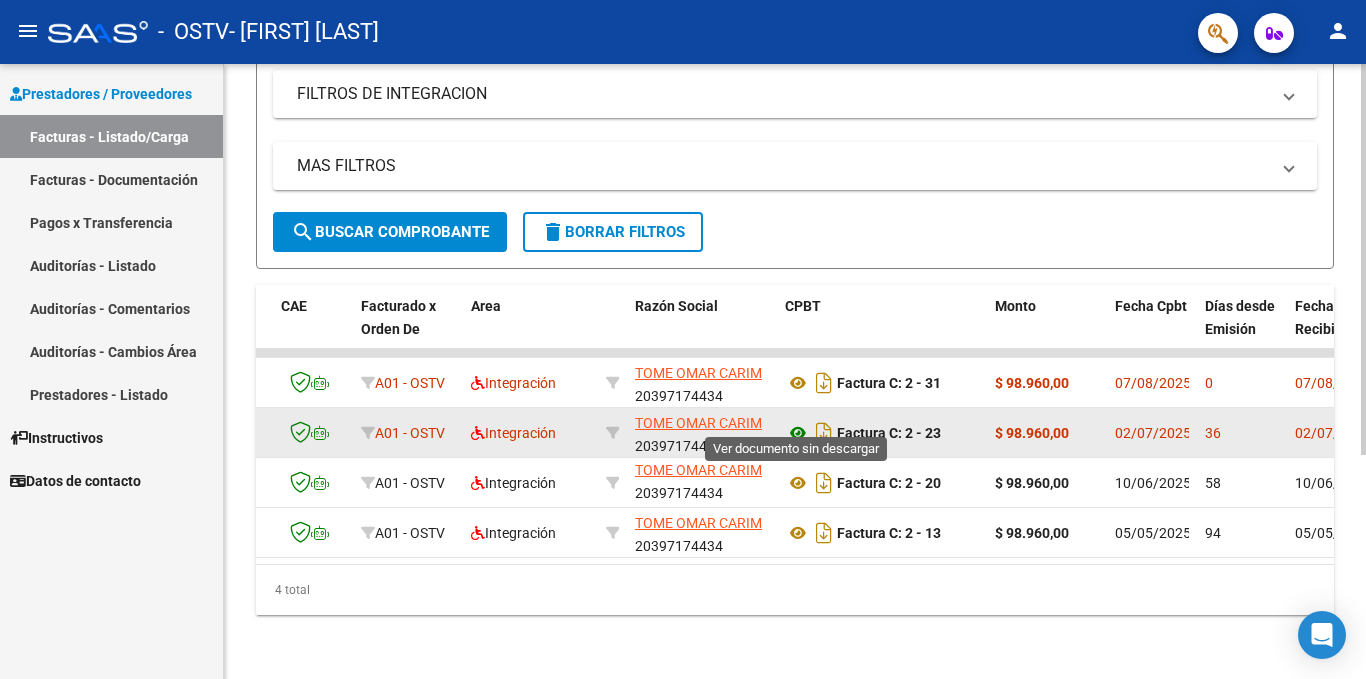 click 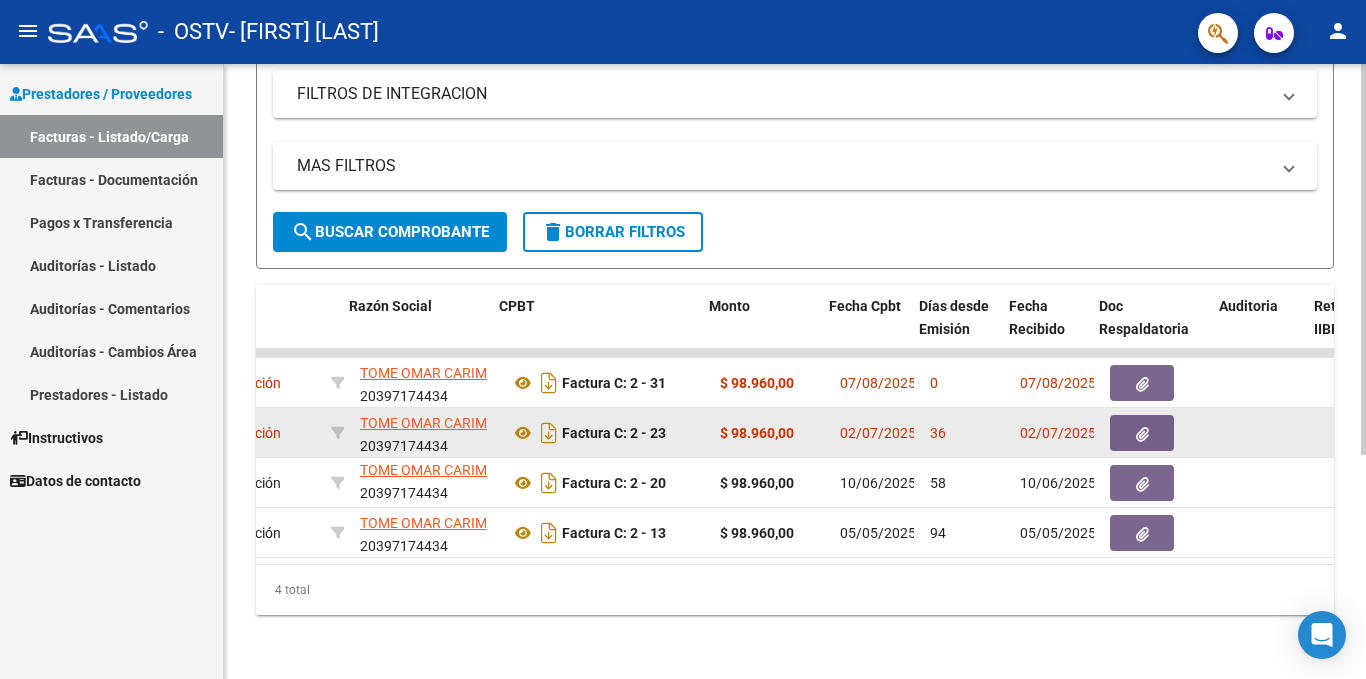scroll, scrollTop: 0, scrollLeft: 469, axis: horizontal 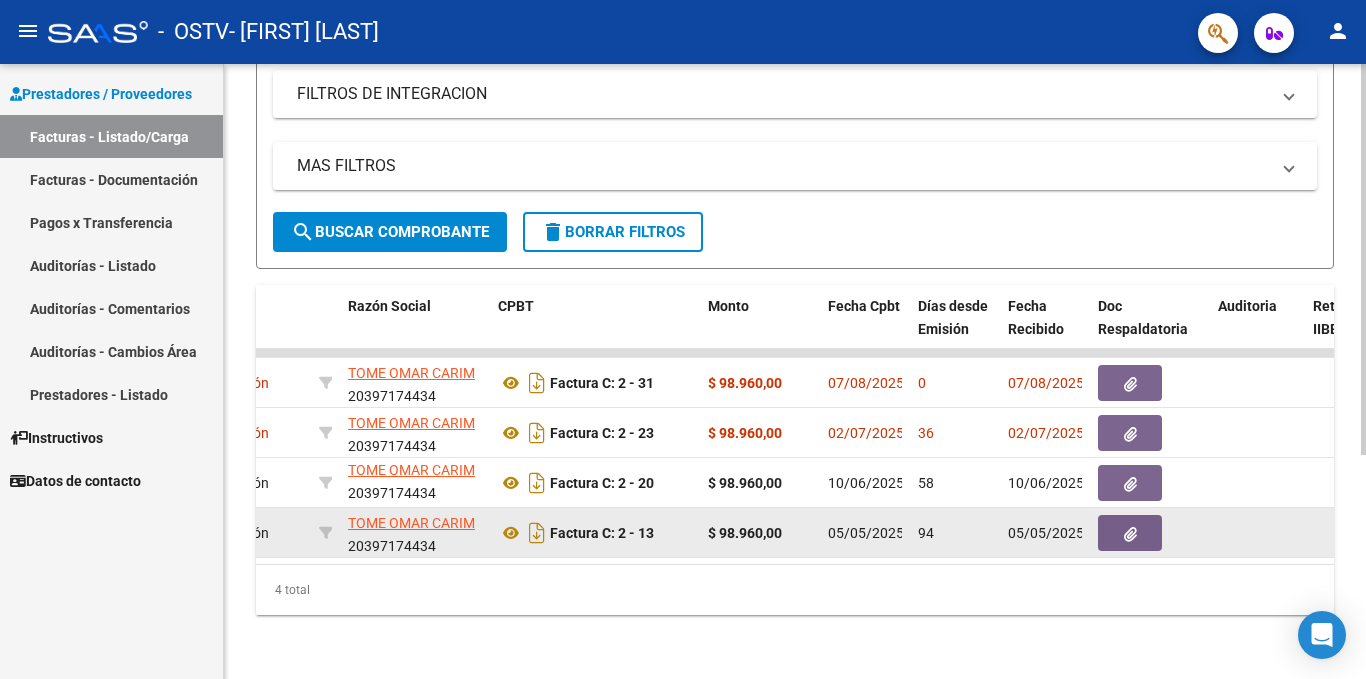 click 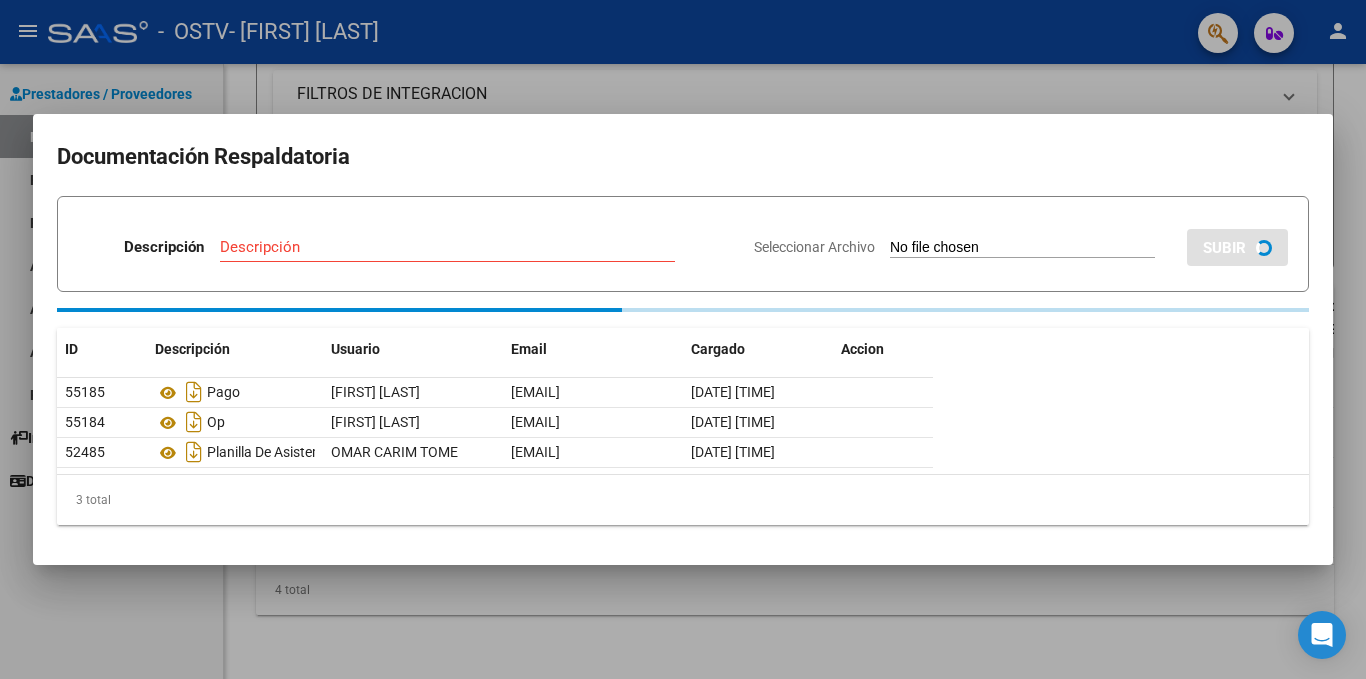 click at bounding box center (683, 339) 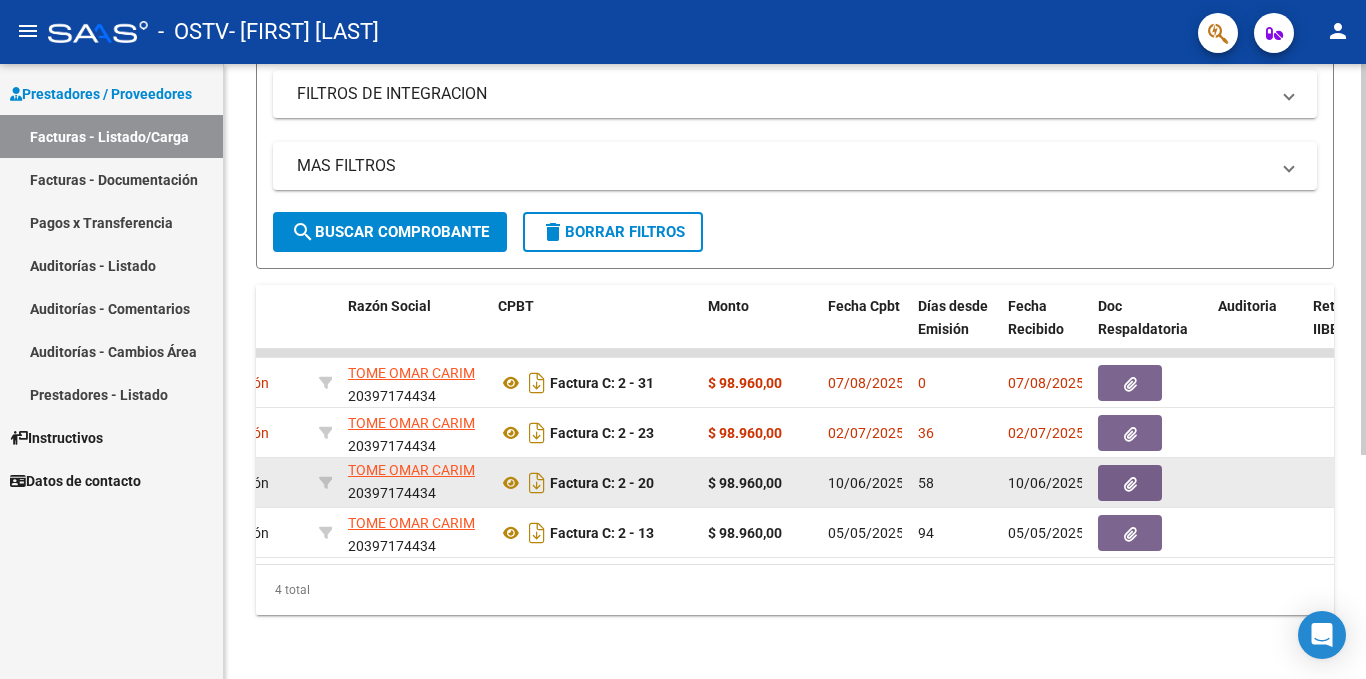 click 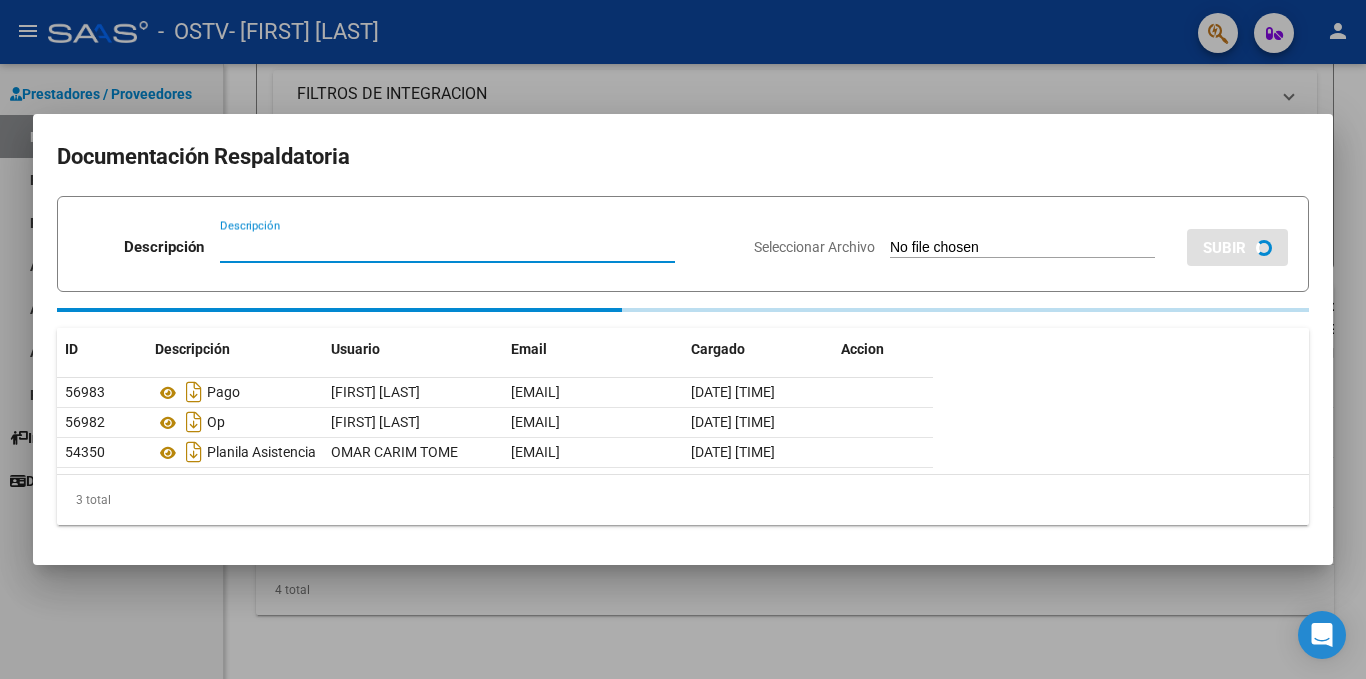 click at bounding box center (683, 339) 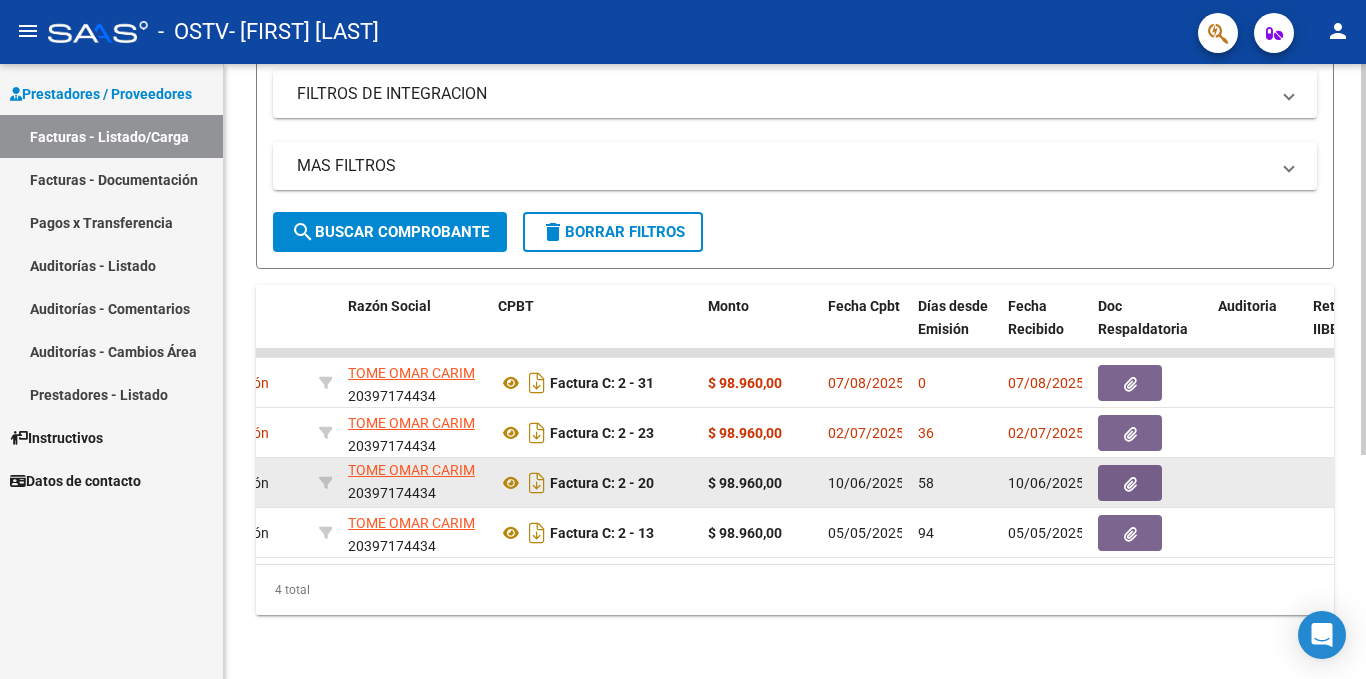 click 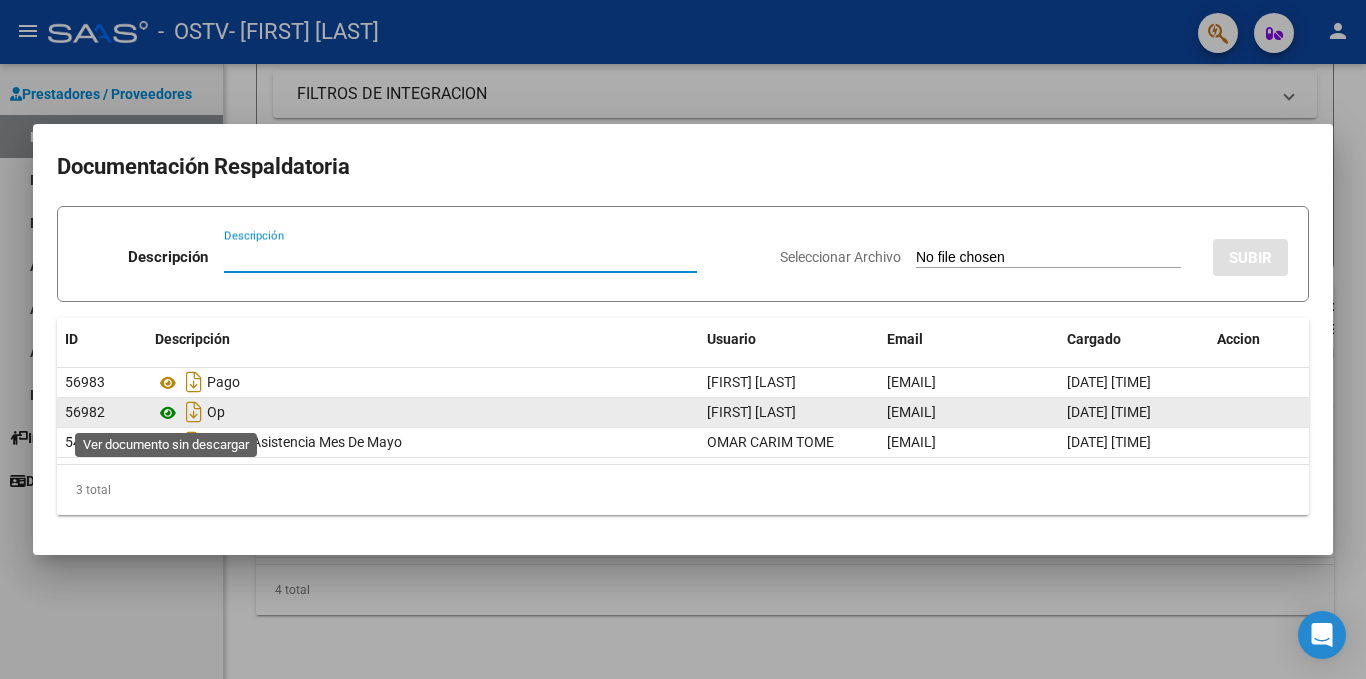 click 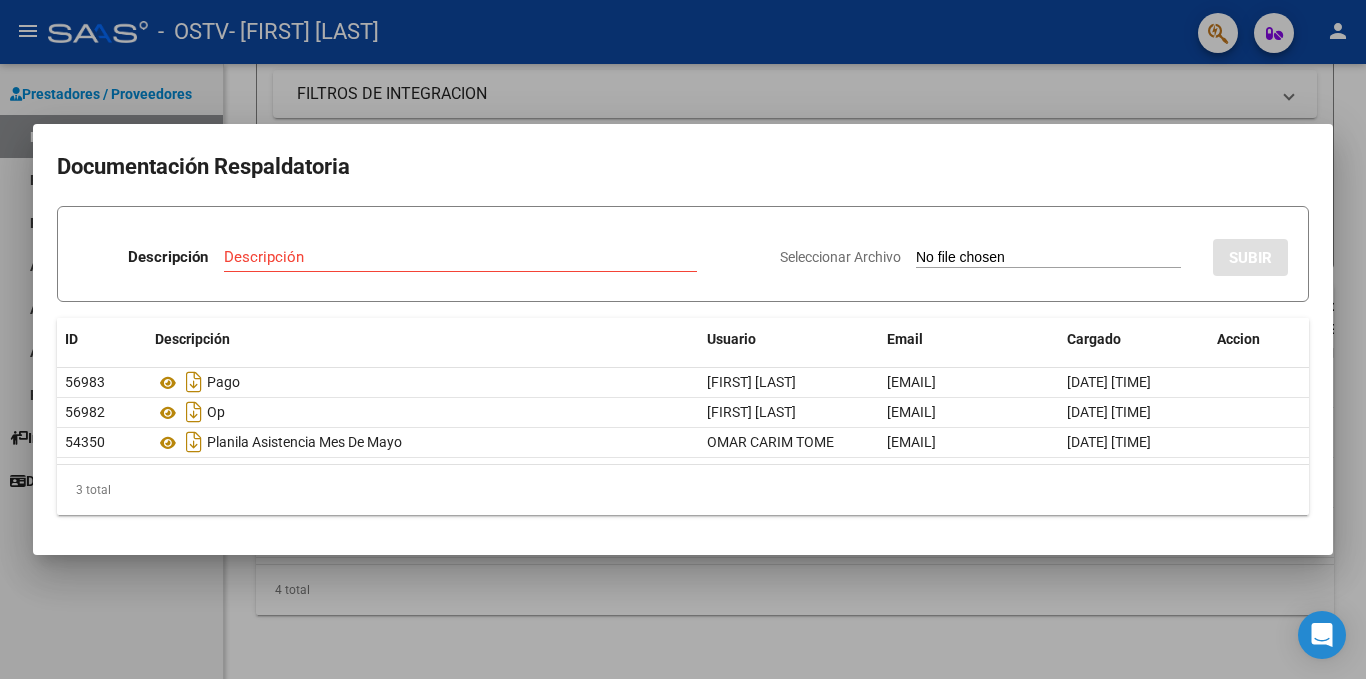 click at bounding box center [683, 339] 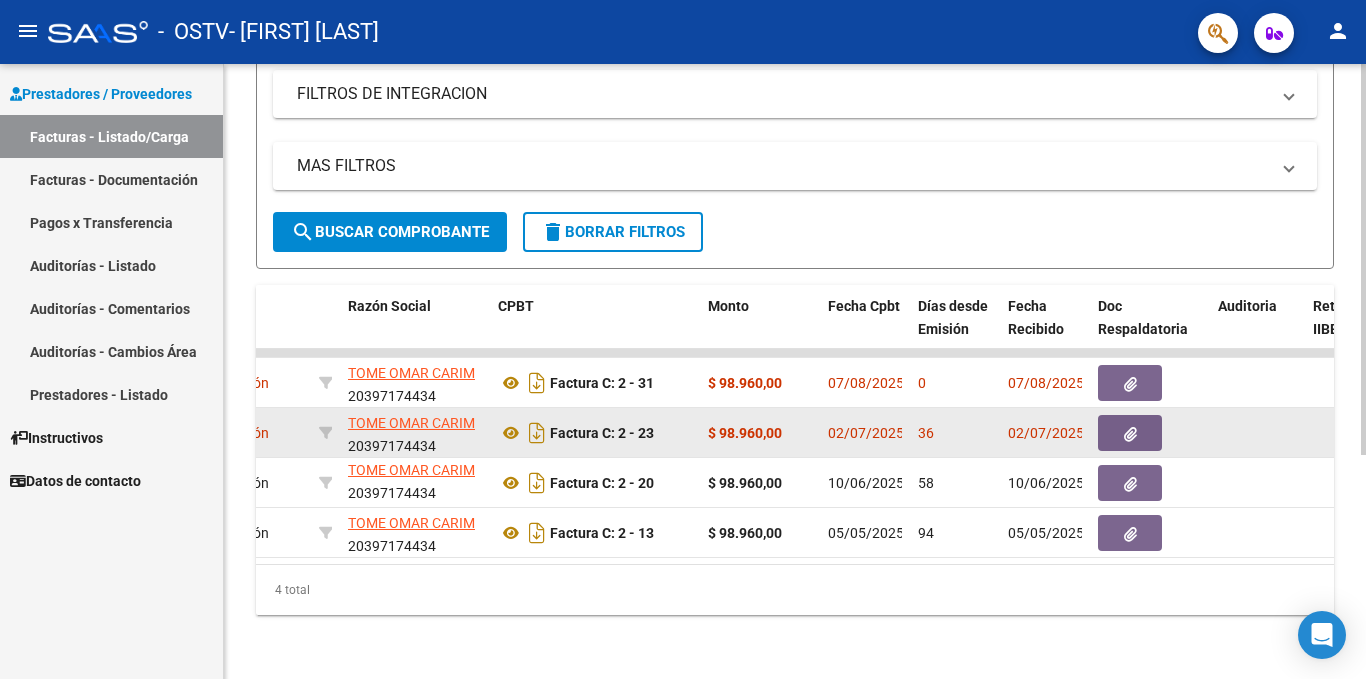 click 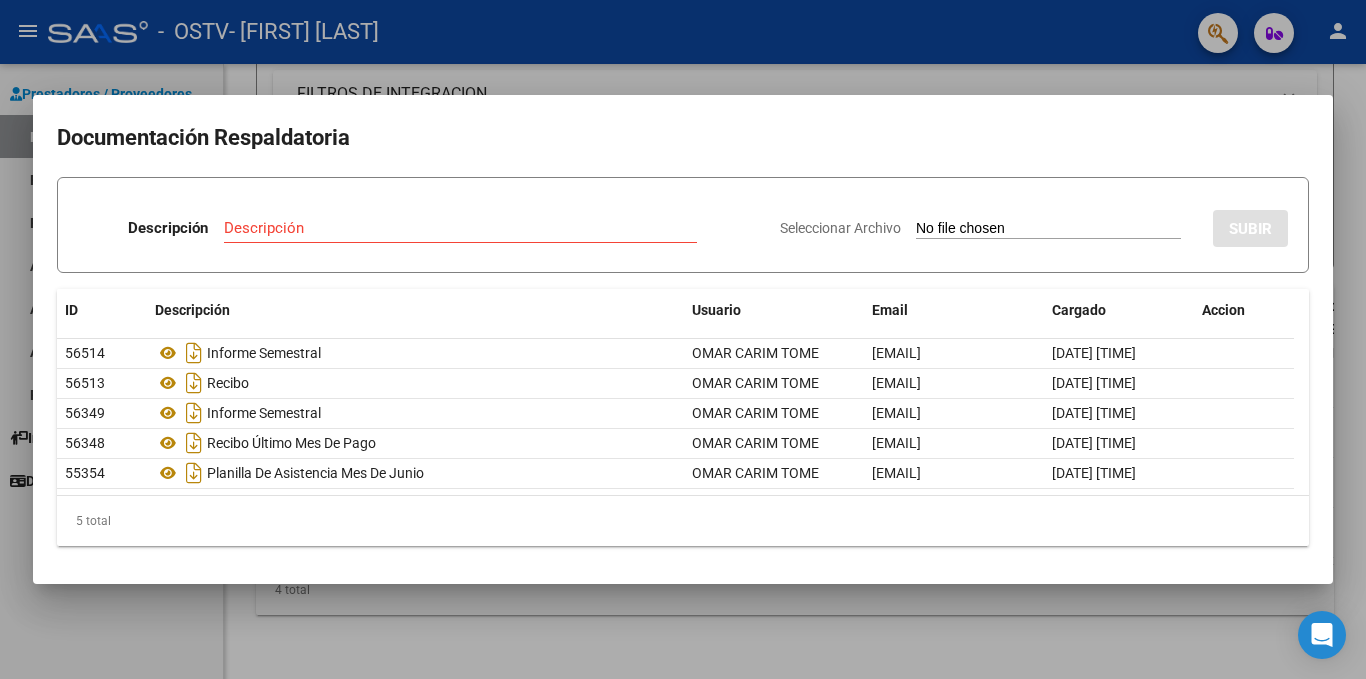 click at bounding box center [683, 339] 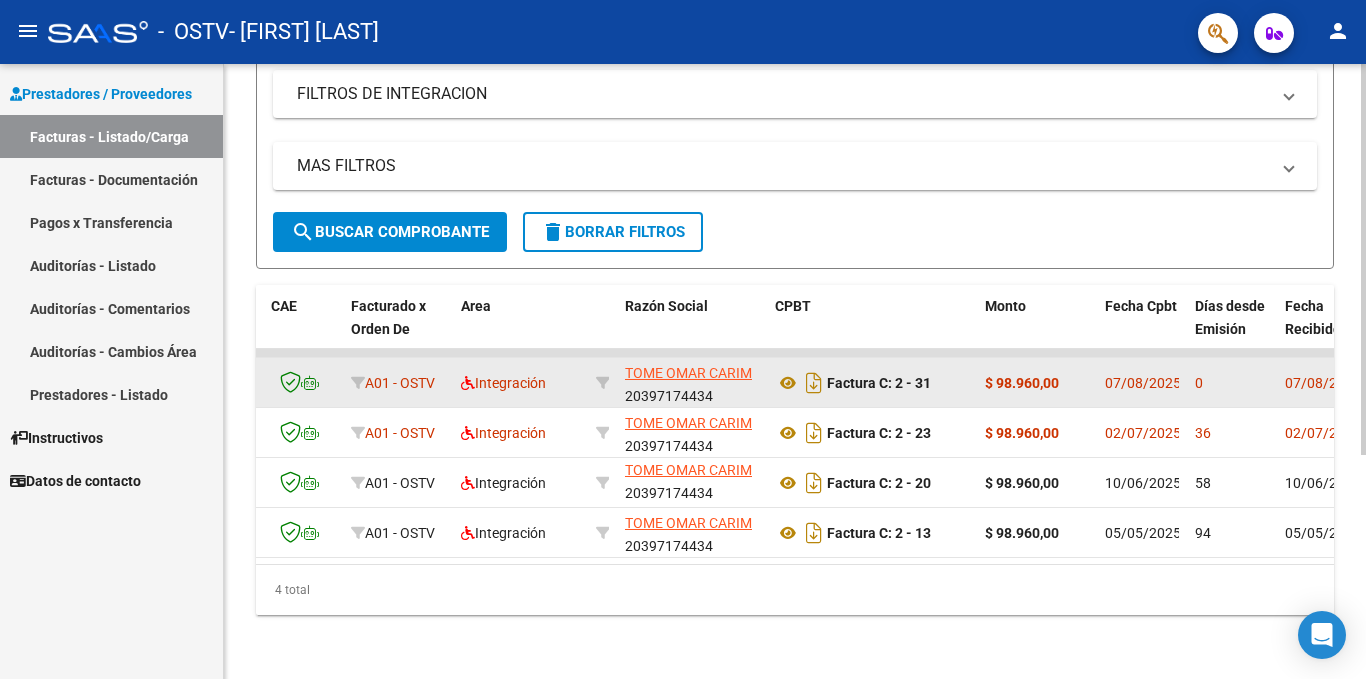 scroll, scrollTop: 0, scrollLeft: 193, axis: horizontal 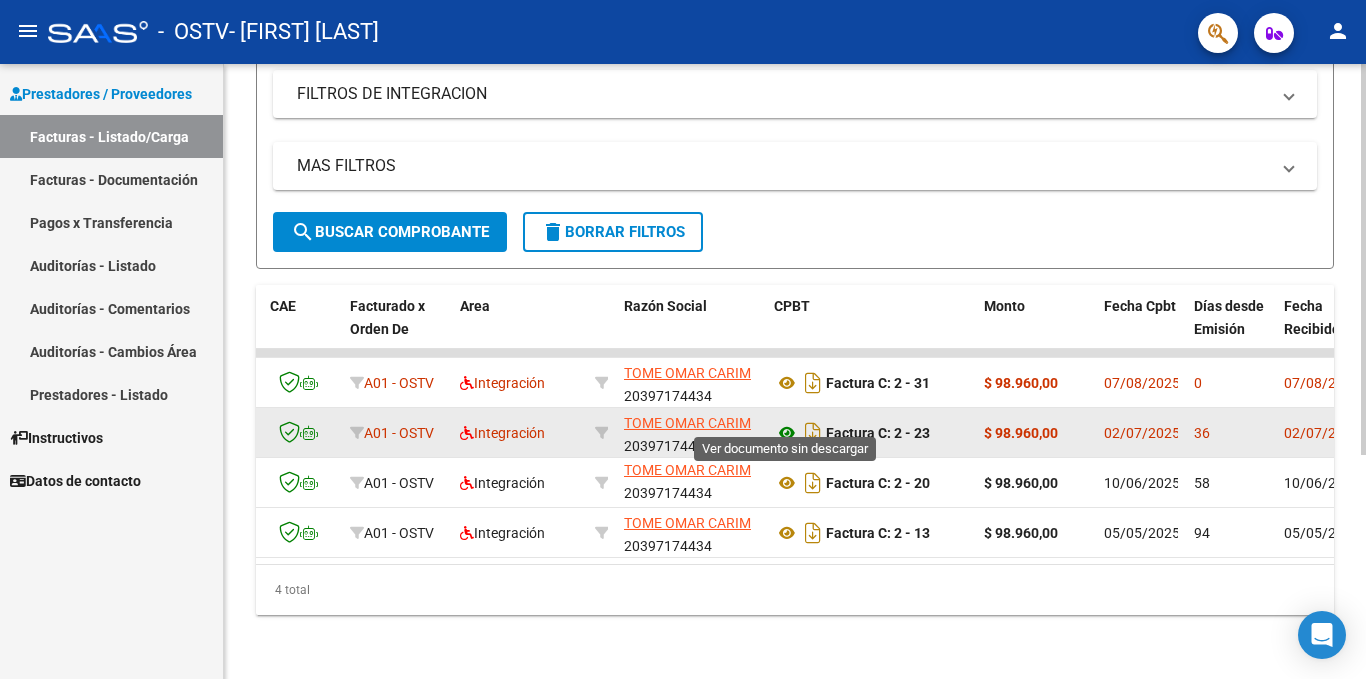 click 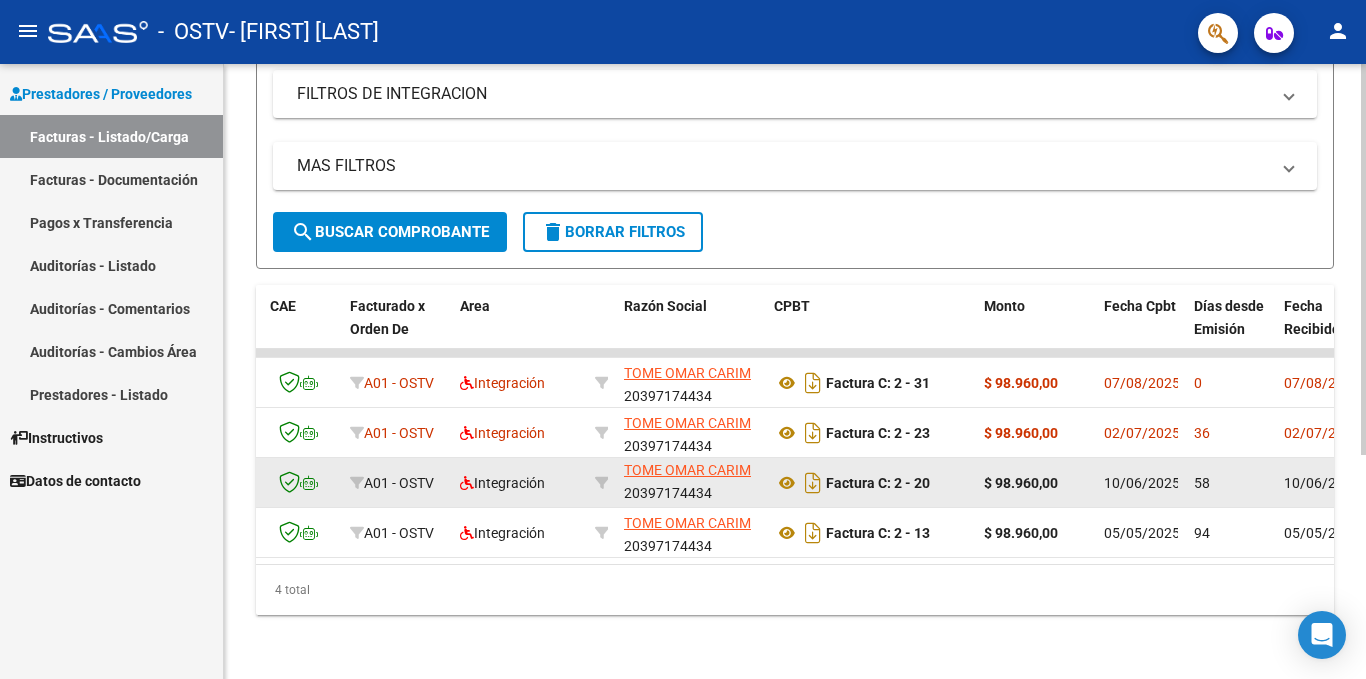 scroll, scrollTop: 0, scrollLeft: 1, axis: horizontal 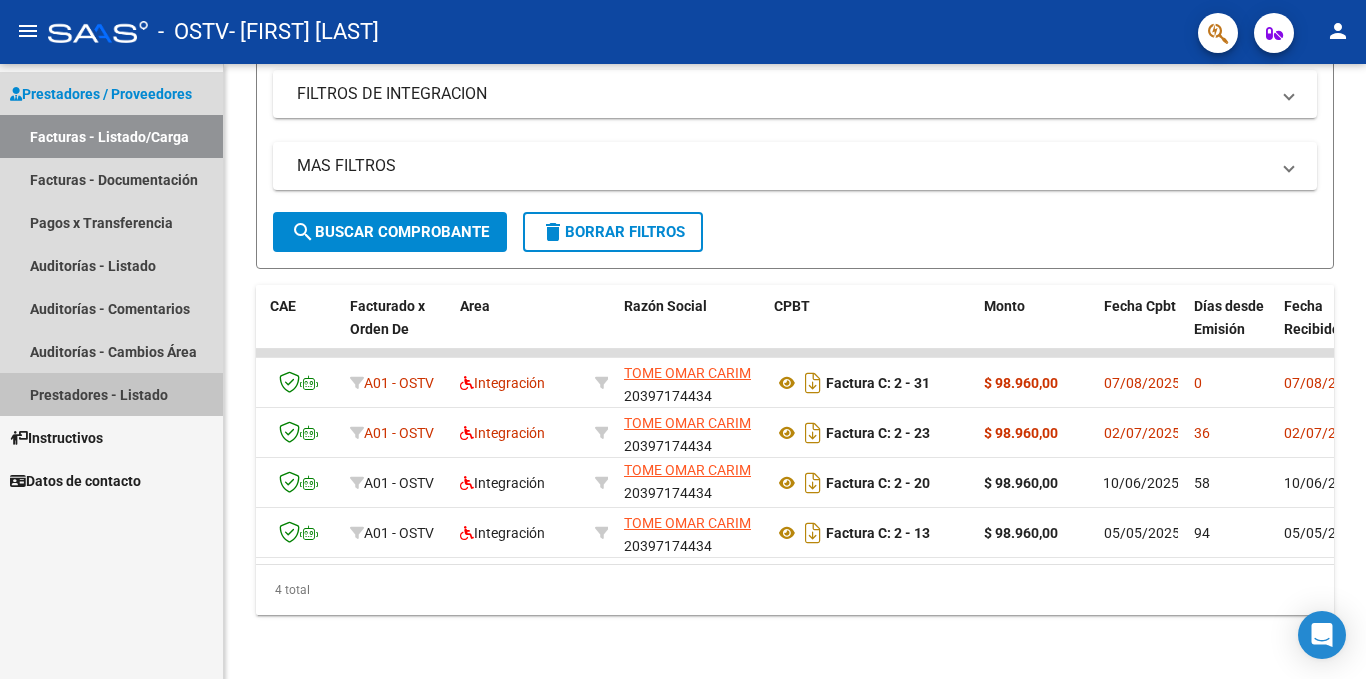 click on "Prestadores - Listado" at bounding box center [111, 394] 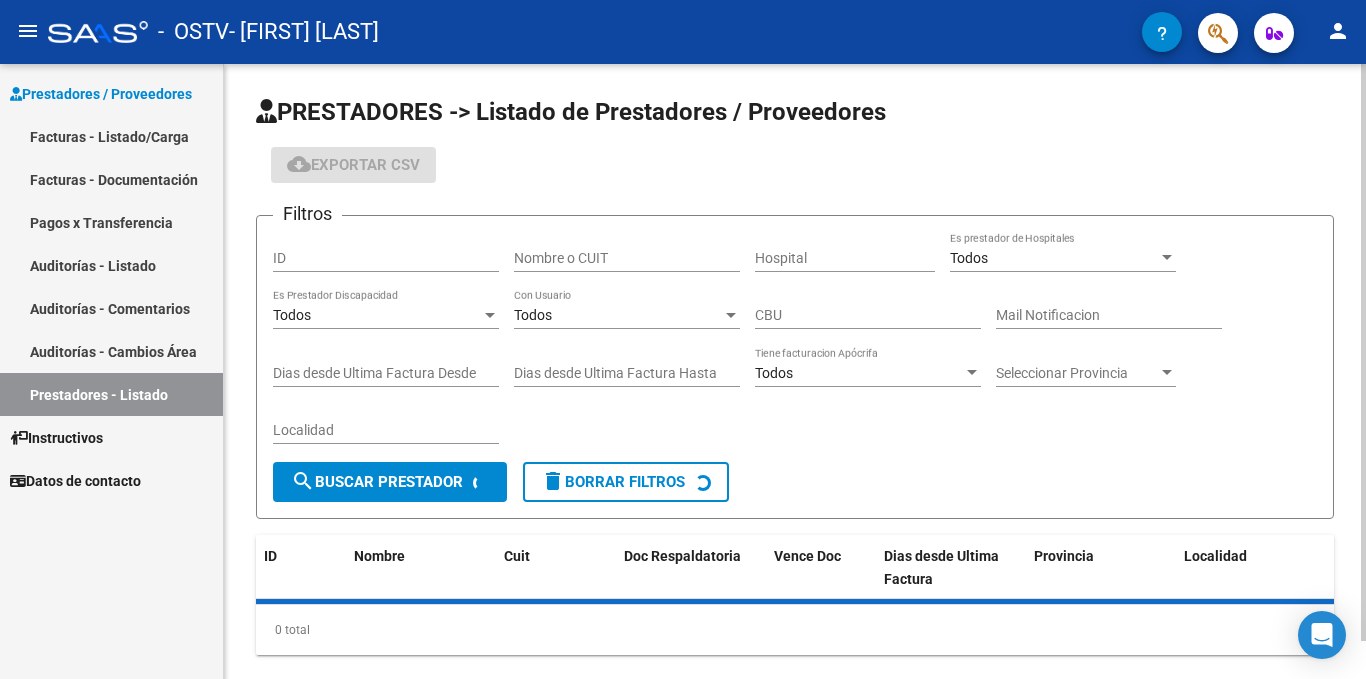 scroll, scrollTop: 103, scrollLeft: 0, axis: vertical 